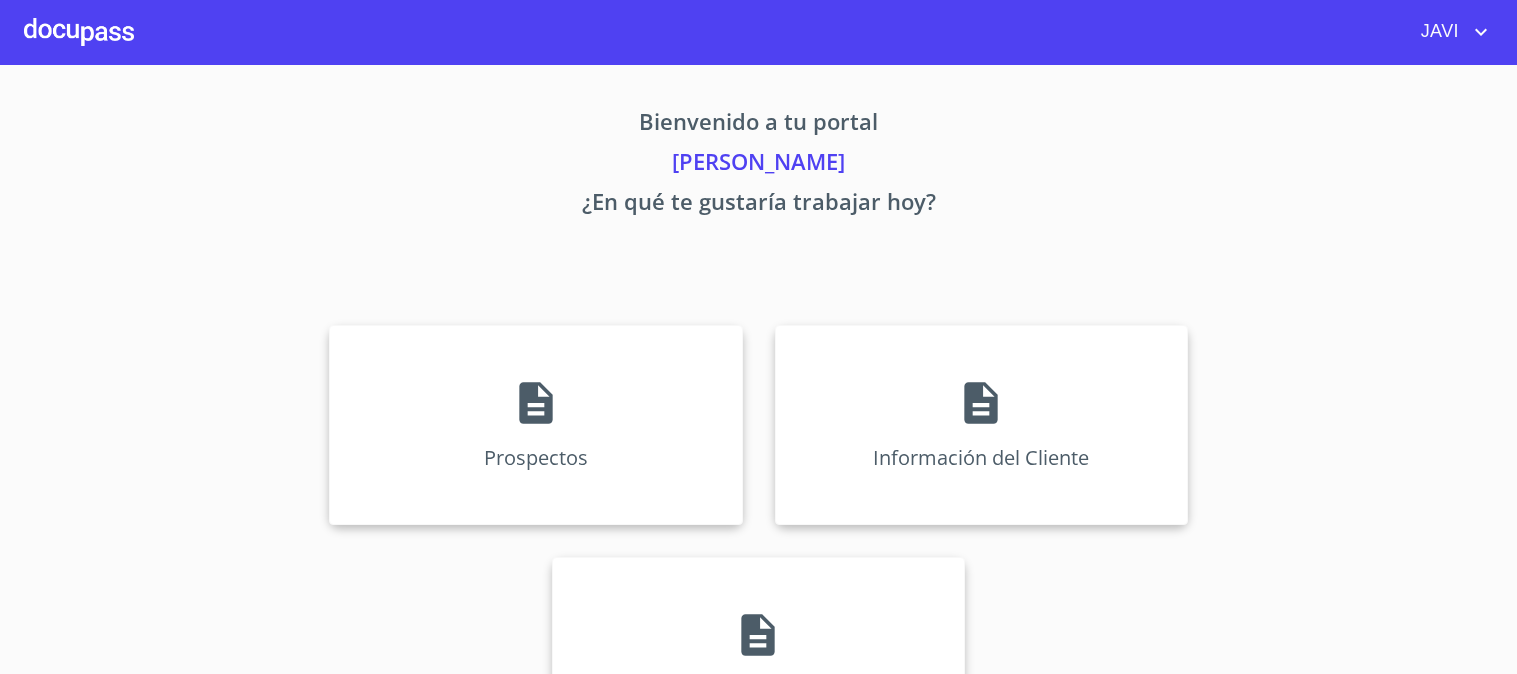 scroll, scrollTop: 0, scrollLeft: 0, axis: both 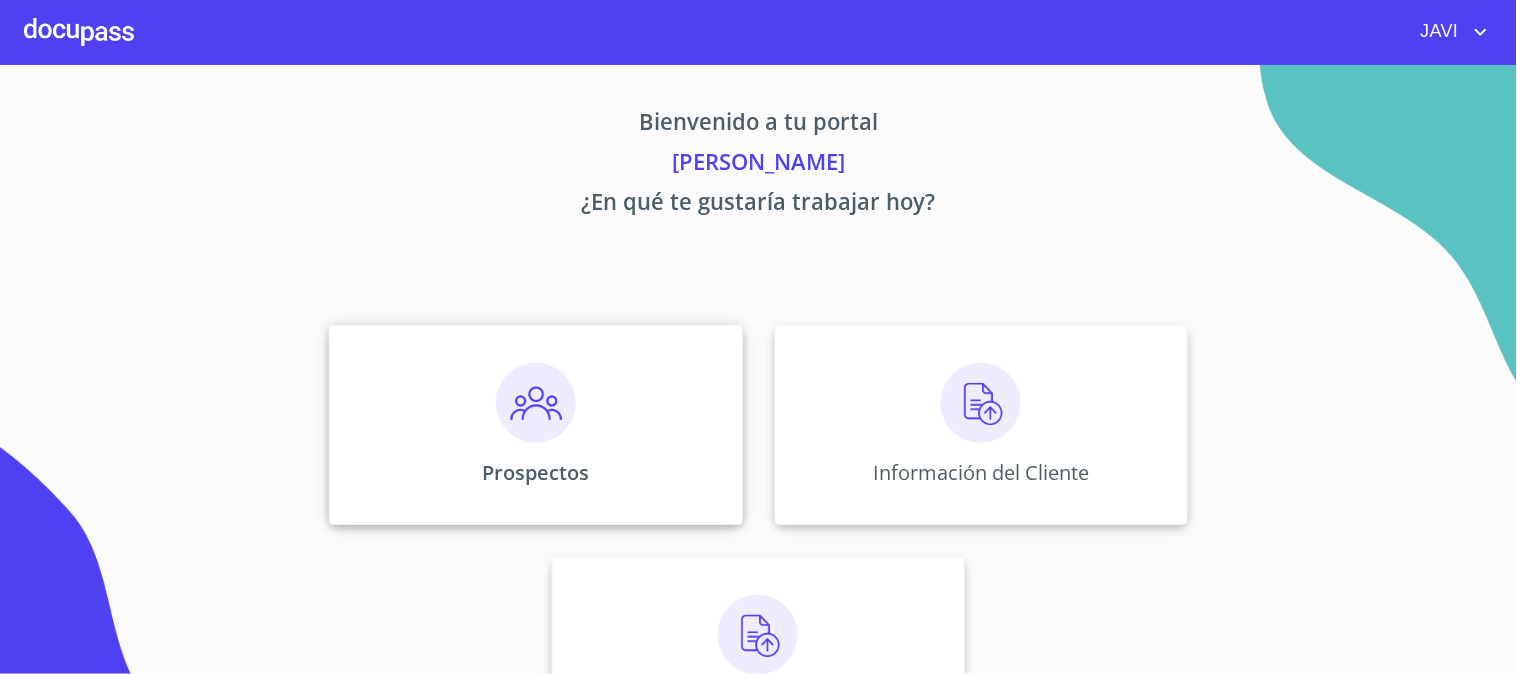 click at bounding box center [536, 403] 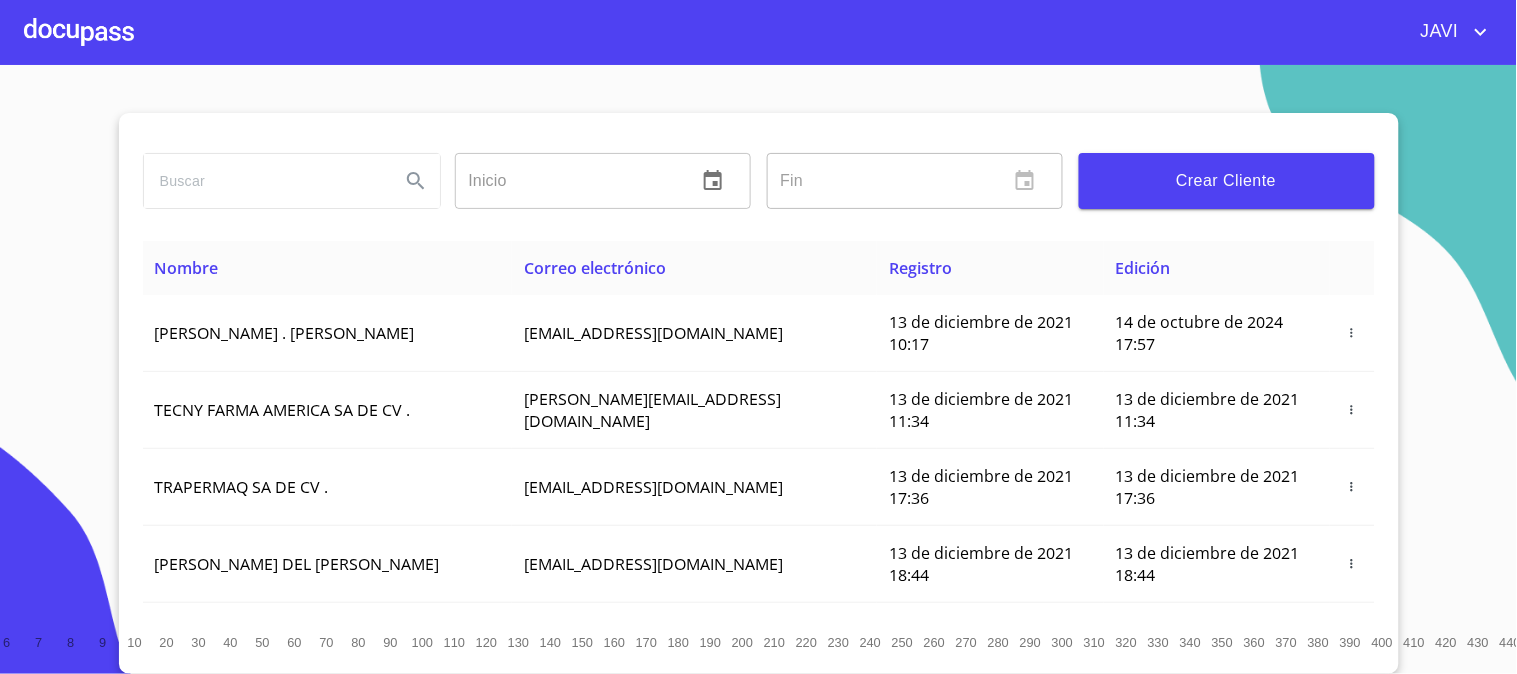 click at bounding box center (264, 181) 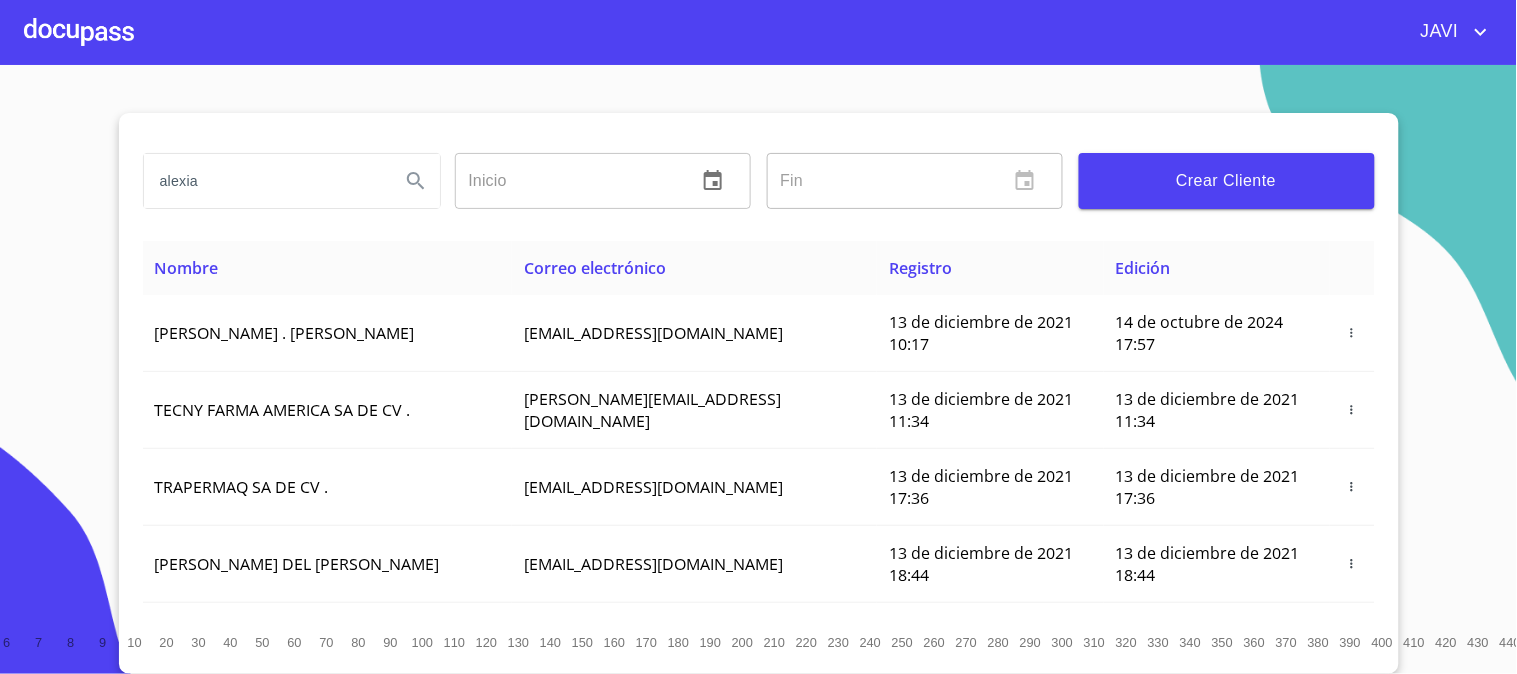 type on "alexia" 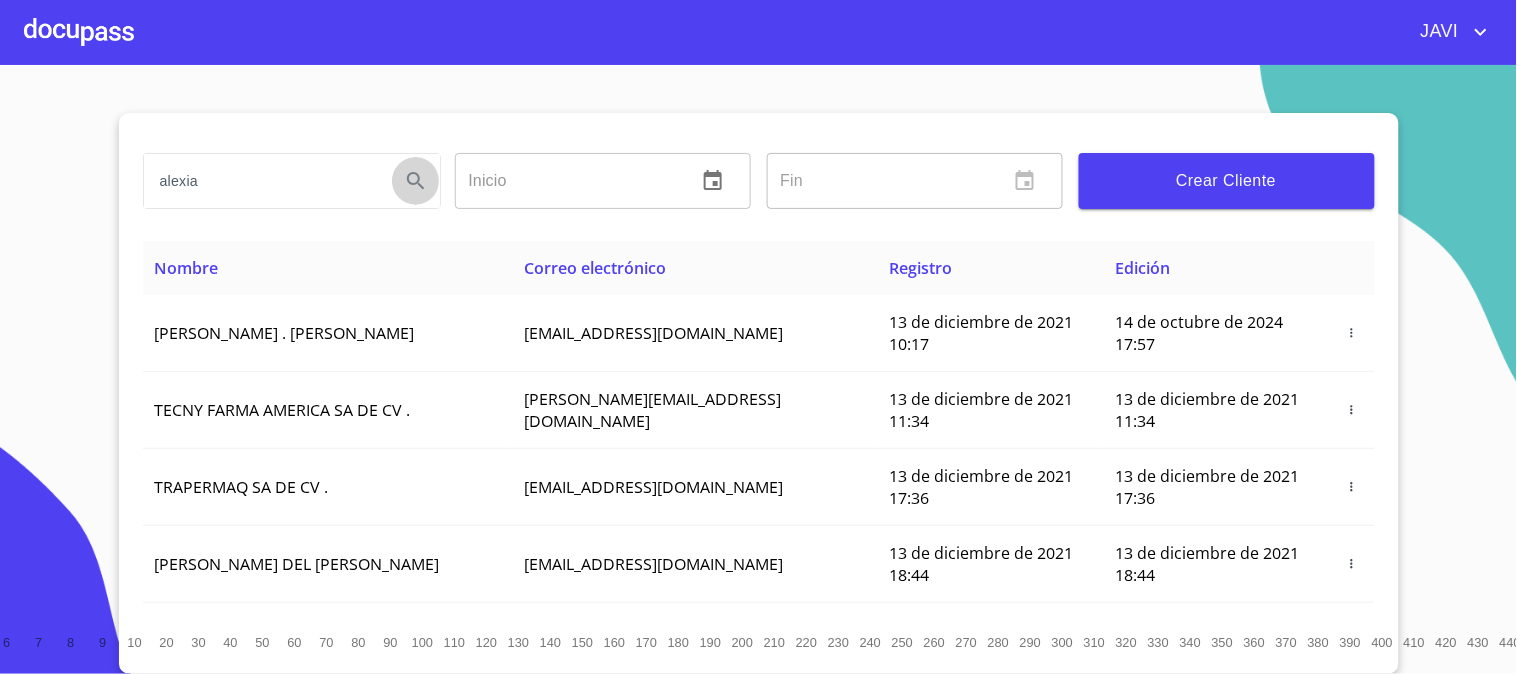 click 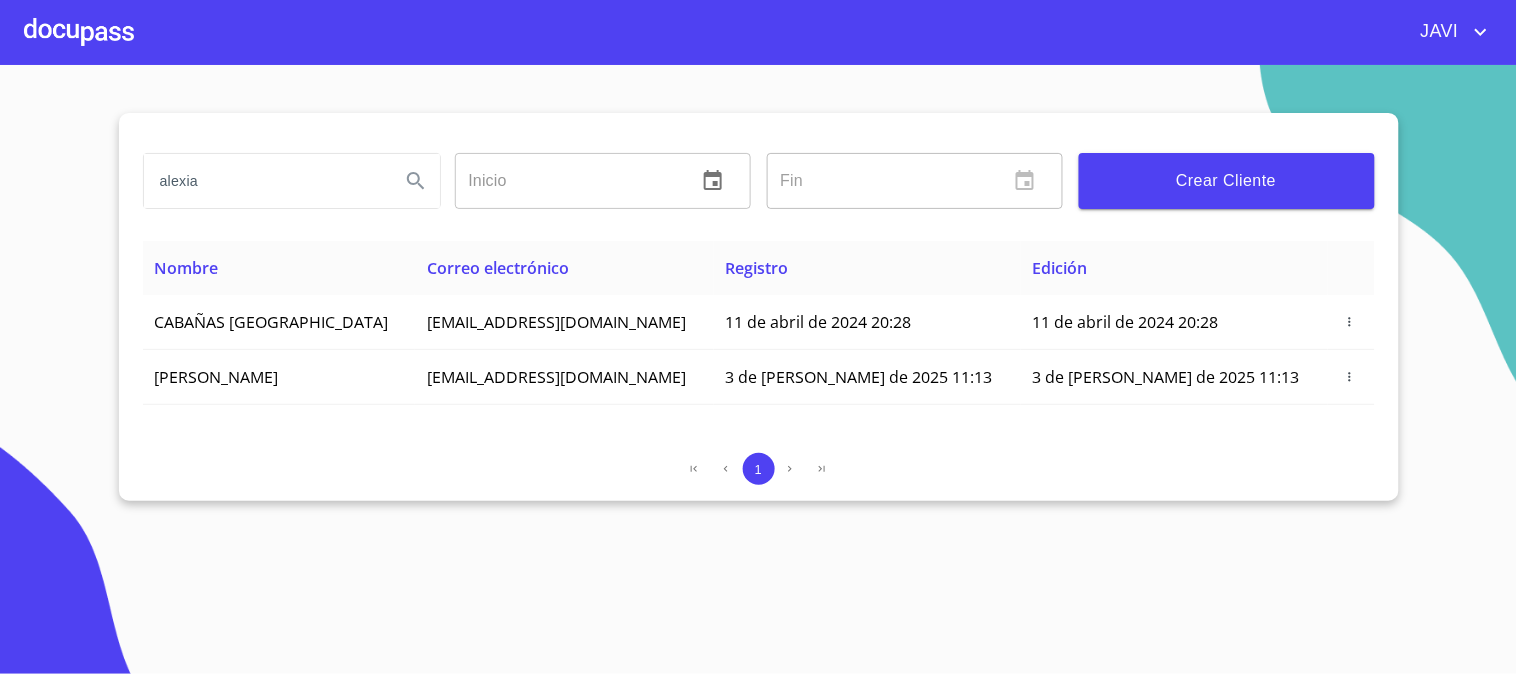 type on "alexia" 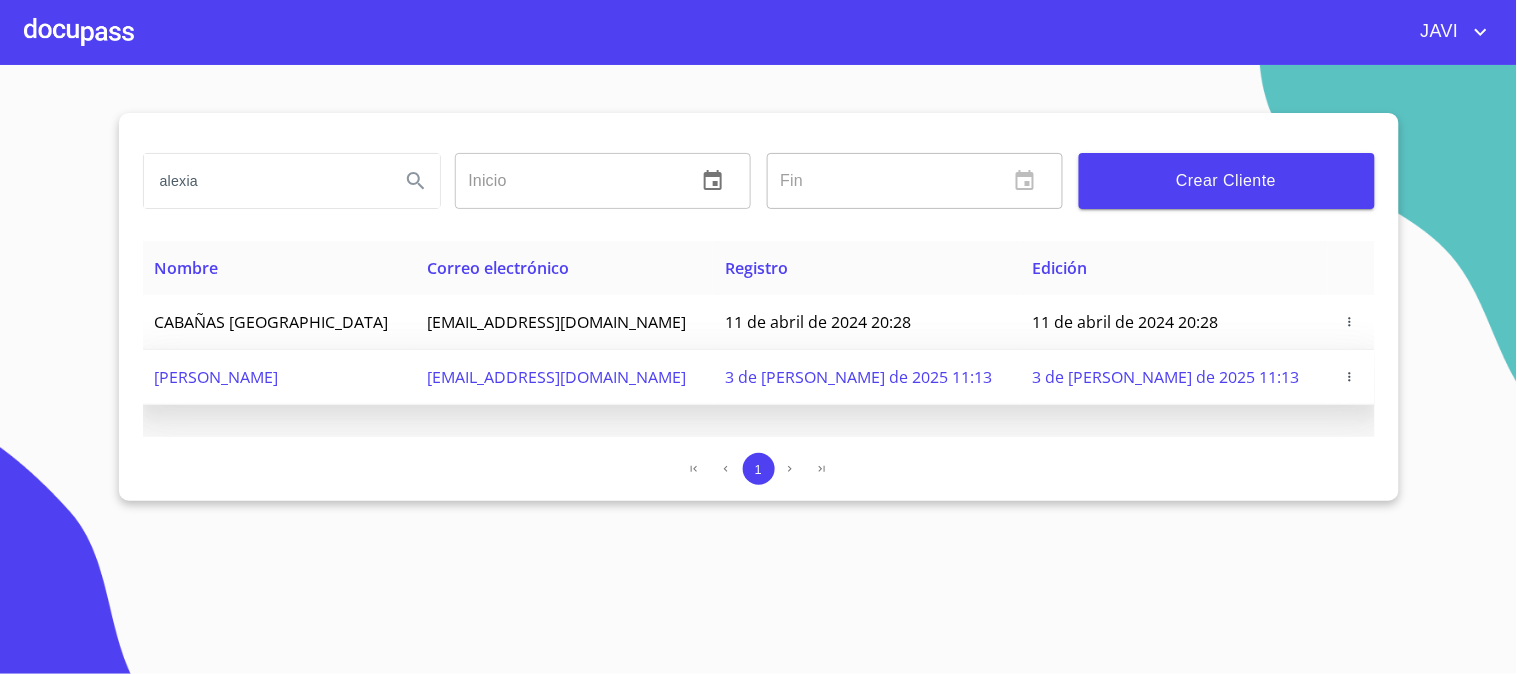 click 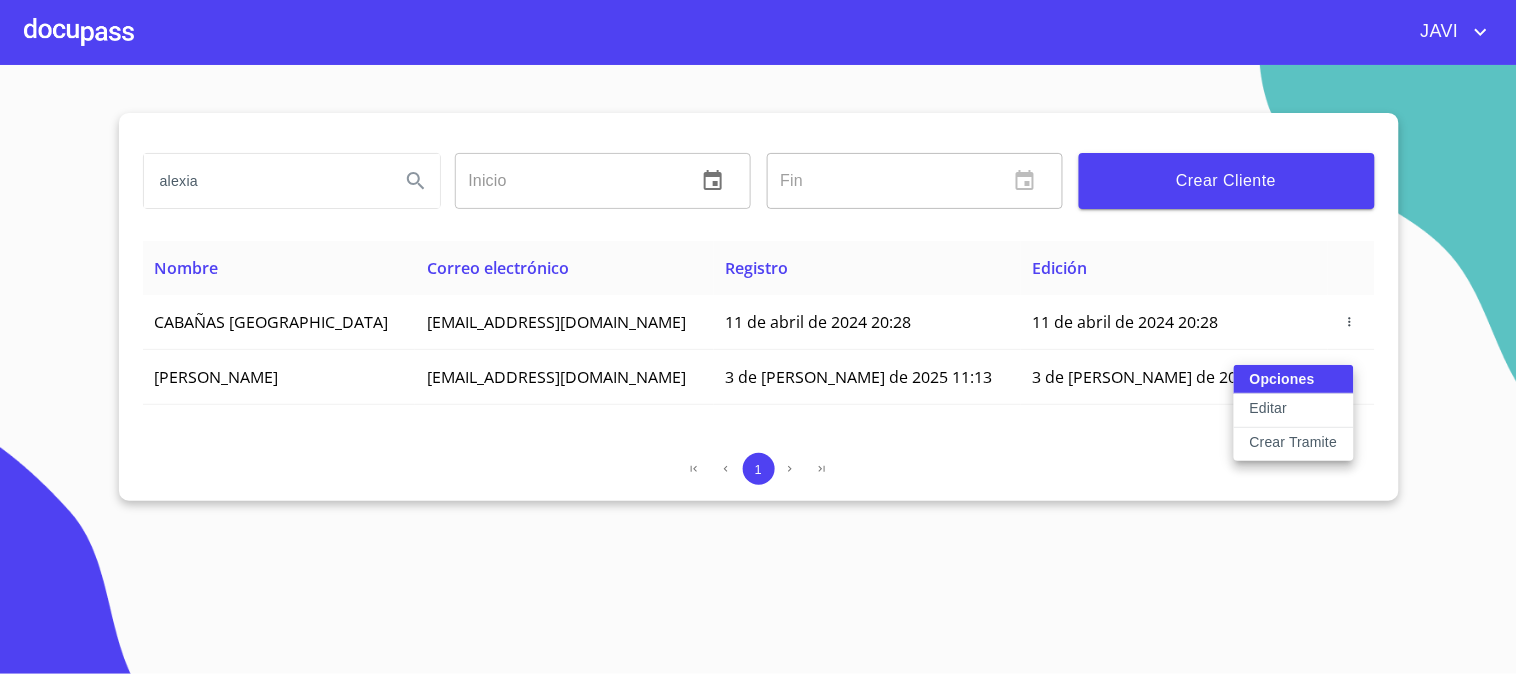 click on "Crear Tramite" at bounding box center (1294, 442) 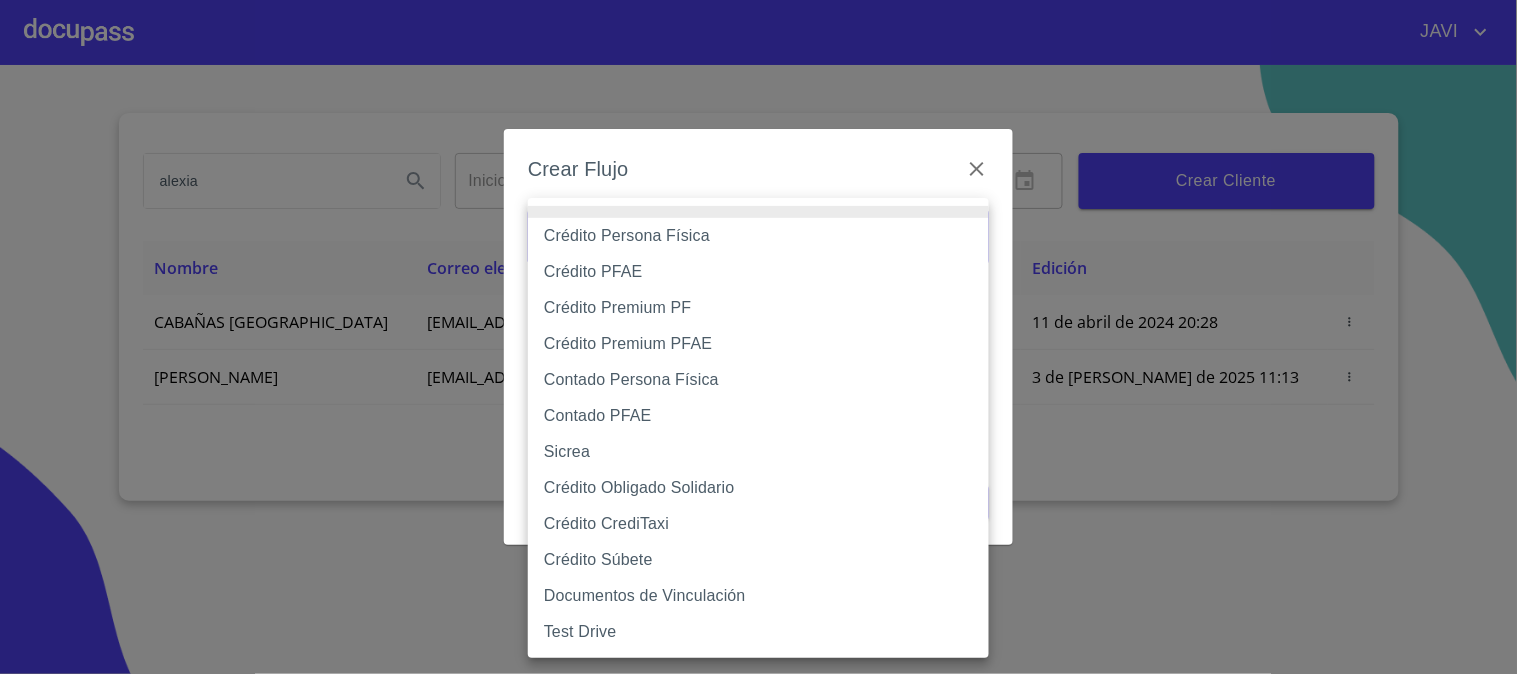 click on "JAVI [PERSON_NAME] ​ Fin ​ Crear Cliente Nombre   Correo electrónico   Registro   Edición     CABAÑAS LOMAS DEL BOSQUE [EMAIL_ADDRESS][DOMAIN_NAME] 11 de abril de 2024 20:28 11 de abril de 2024 20:28 [PERSON_NAME] [EMAIL_ADDRESS][DOMAIN_NAME] 3 de [PERSON_NAME] de 2025 11:13 3 de [PERSON_NAME] de 2025 11:13 1
Salir Crear Flujo Selecciona Flujo ​ Selecciona Flujo Cancelar Guardar Crédito Persona Física Crédito PFAE Crédito Premium PF Crédito Premium PFAE Contado Persona Física Contado PFAE Sicrea Crédito Obligado Solidario Crédito CrediTaxi Crédito Súbete Documentos de Vinculación Test Drive" at bounding box center [758, 337] 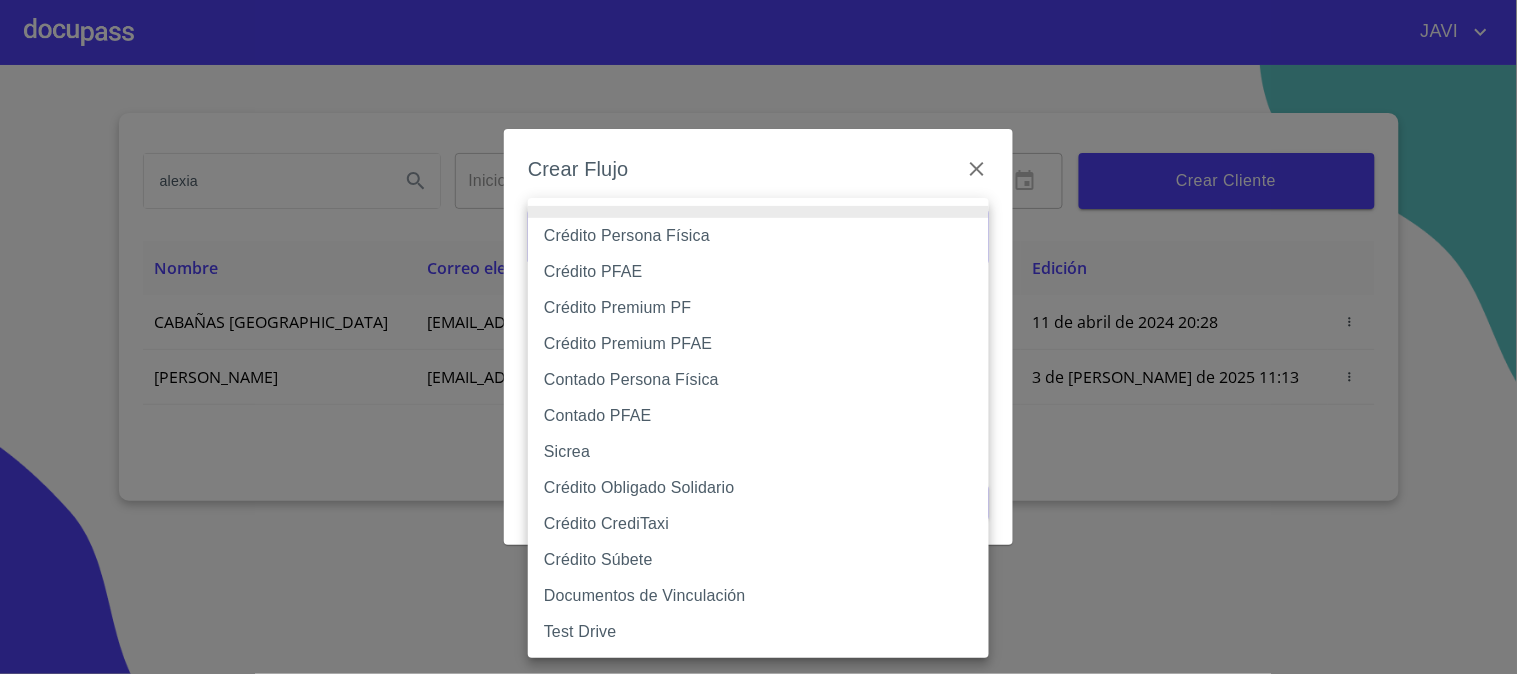 type on "61b132db9b8c202ad59e0ea1" 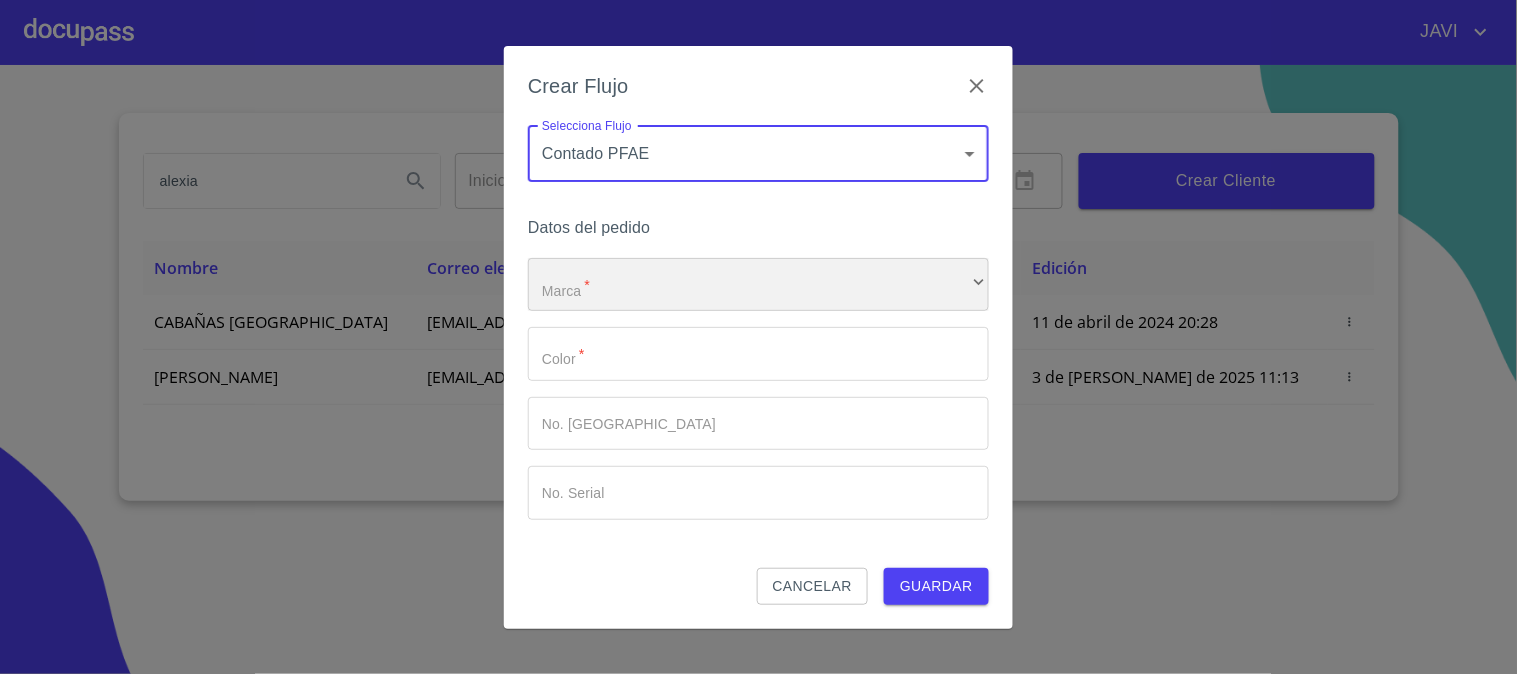 click on "​" at bounding box center [758, 285] 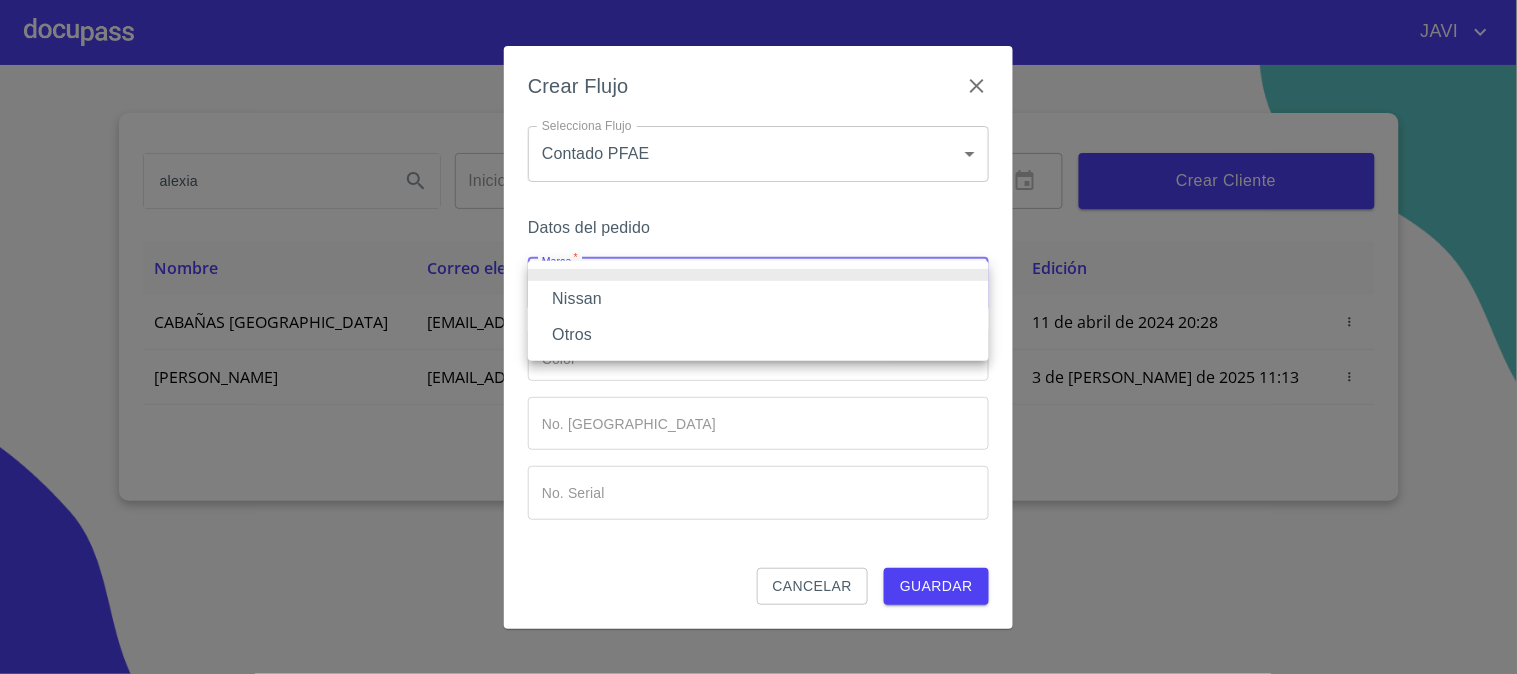 click on "Nissan" at bounding box center (758, 299) 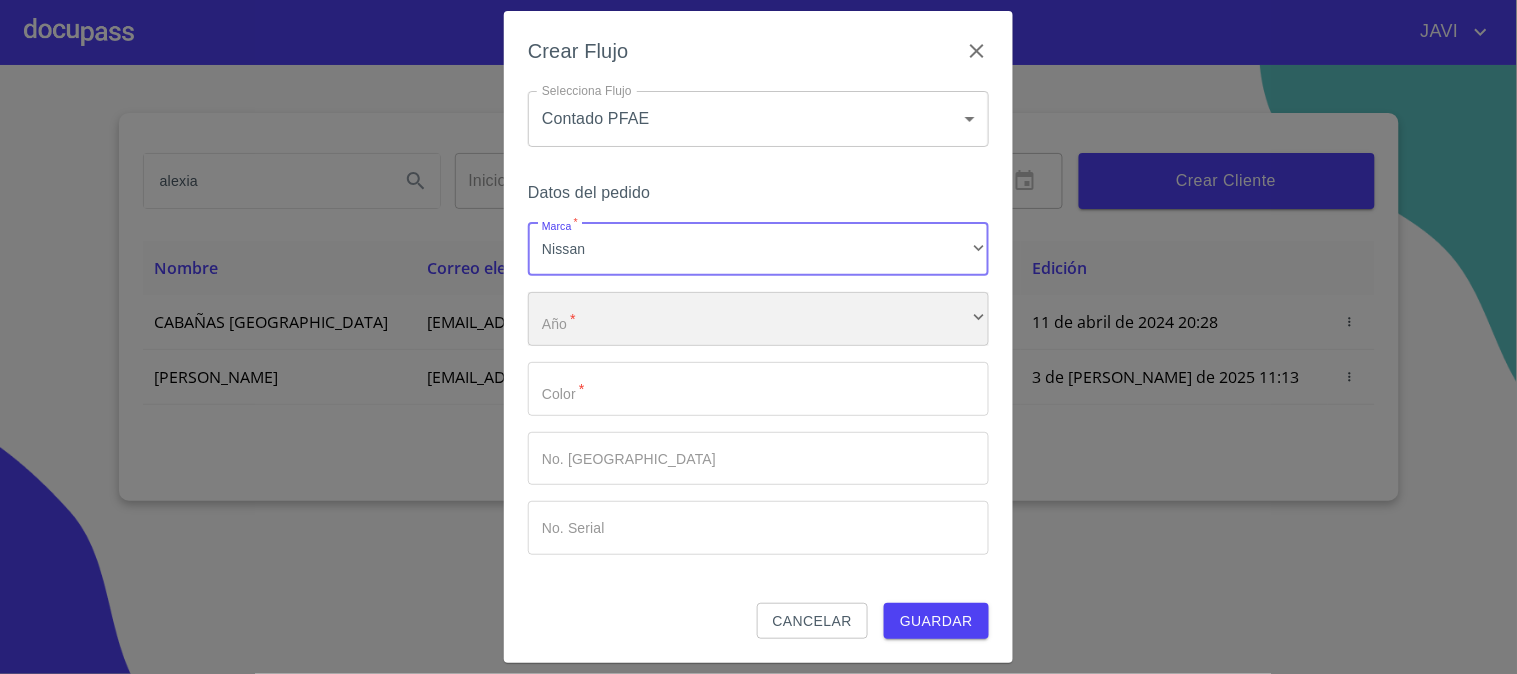 click on "​" at bounding box center (758, 319) 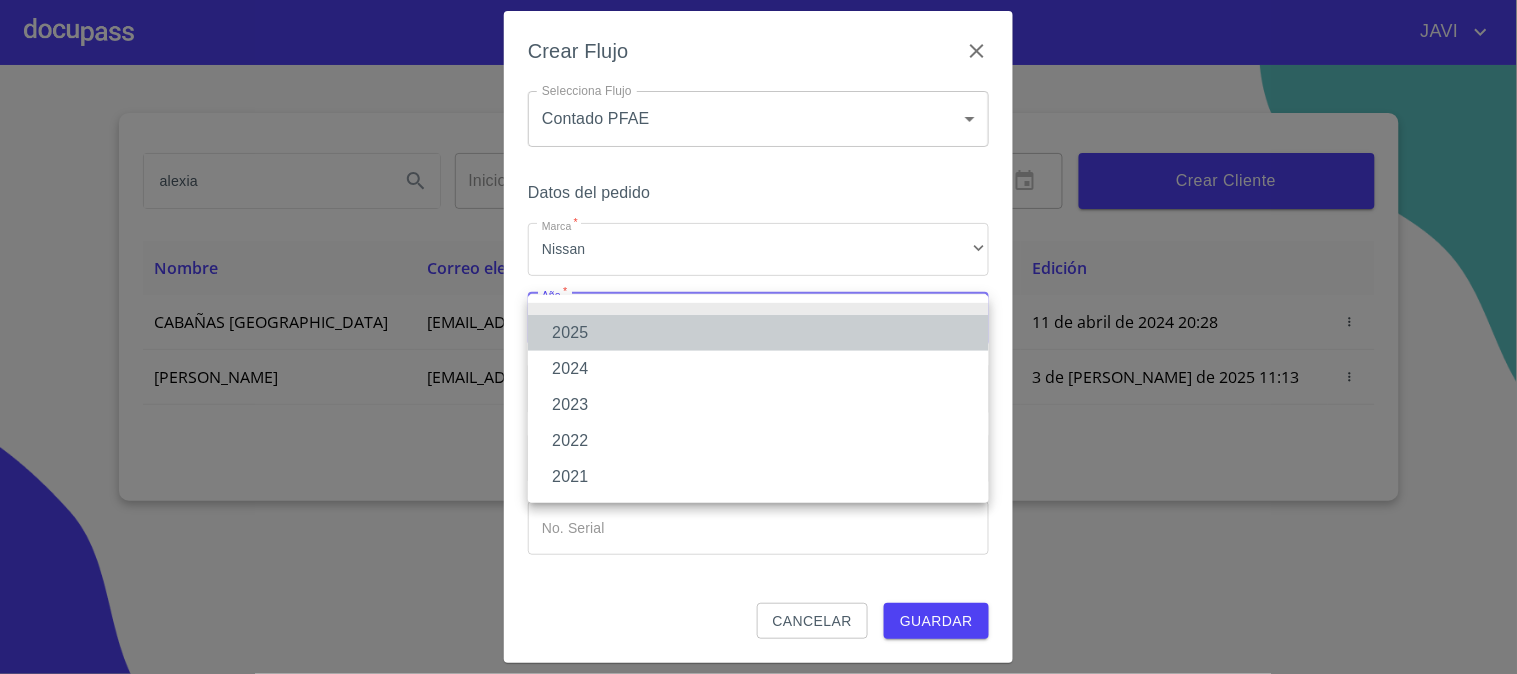 click on "2025" at bounding box center (758, 333) 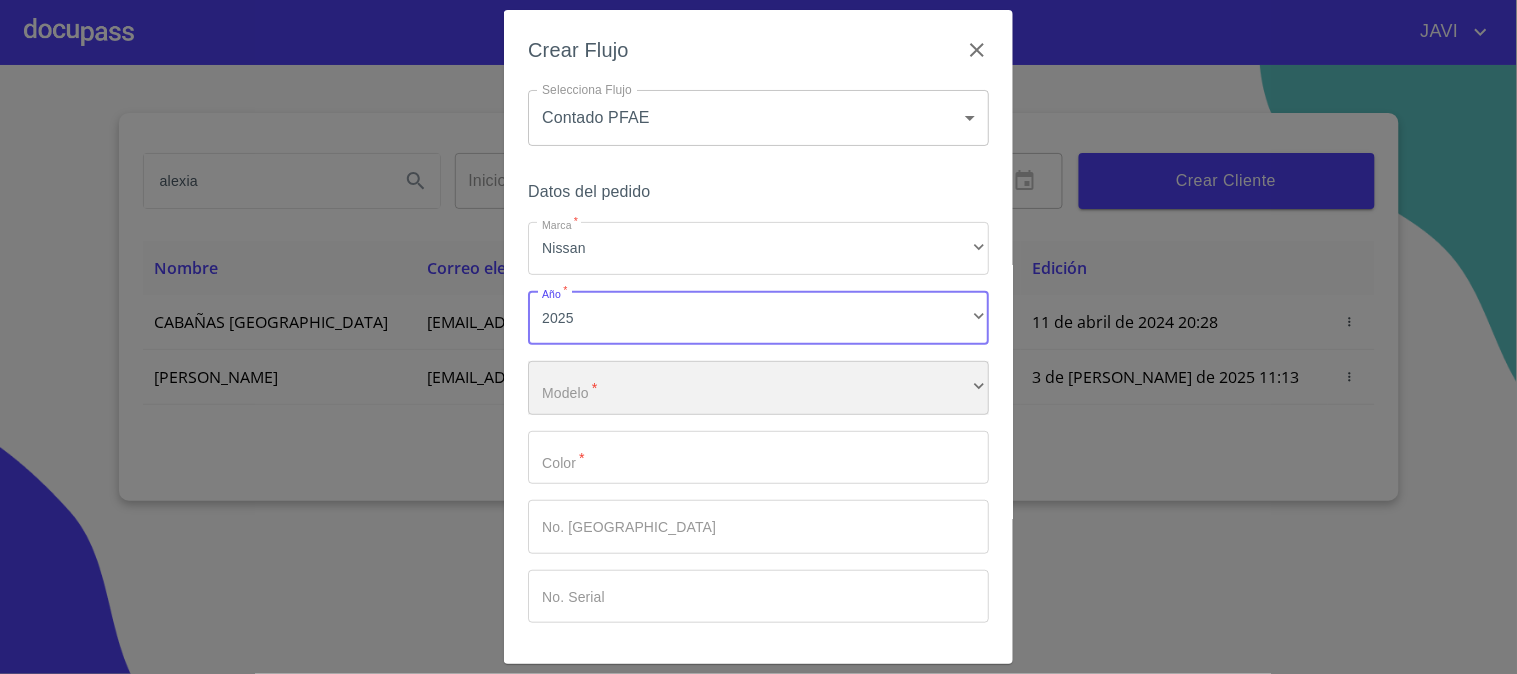 click on "​" at bounding box center (758, 388) 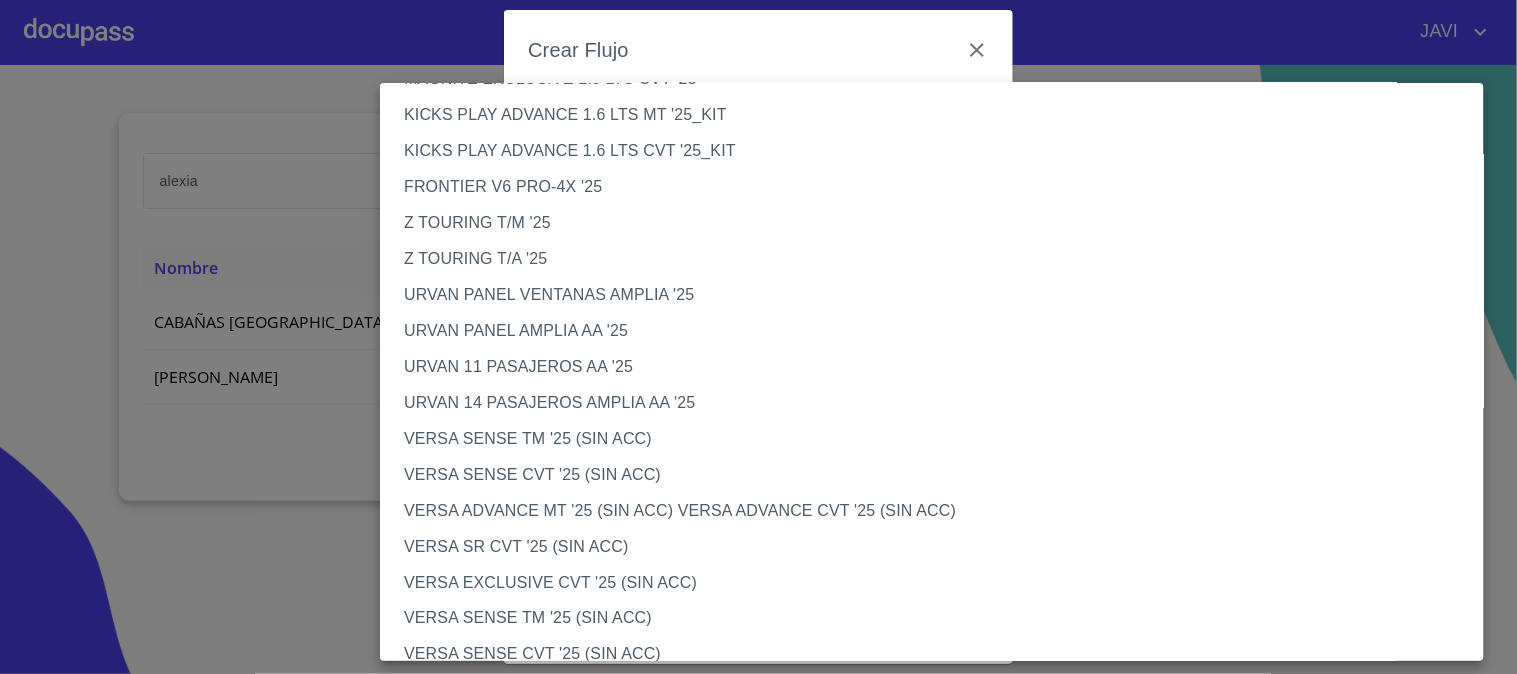 scroll, scrollTop: 444, scrollLeft: 0, axis: vertical 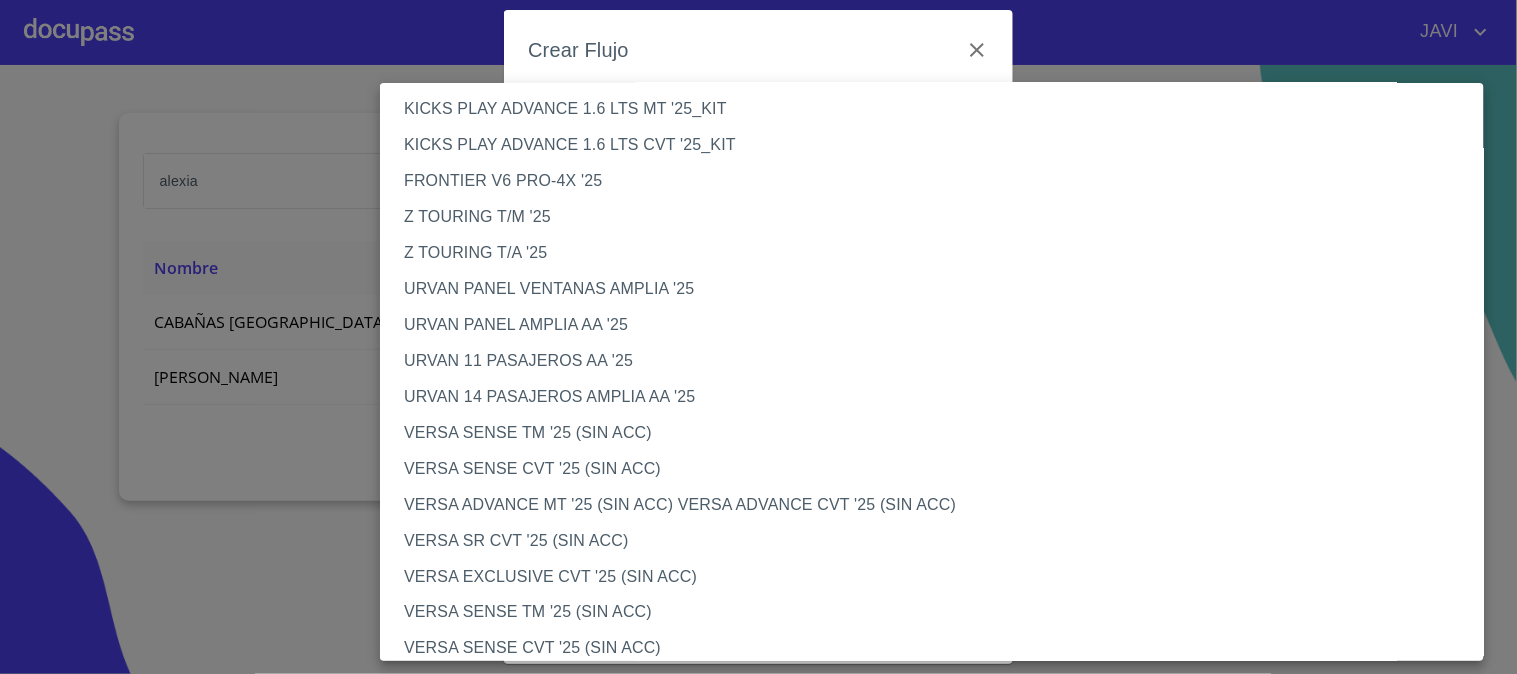type 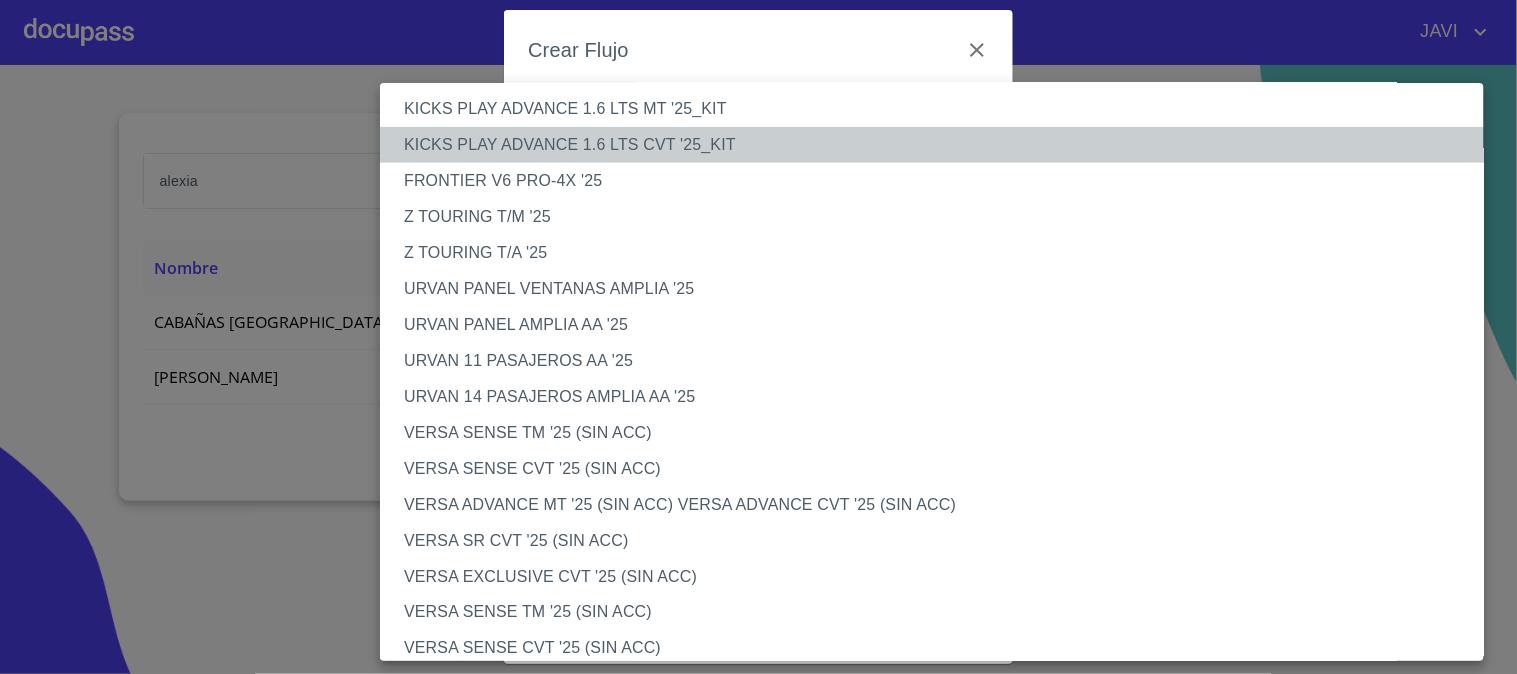 click on "KICKS PLAY ADVANCE 1.6 LTS CVT '25_KIT" at bounding box center [940, 145] 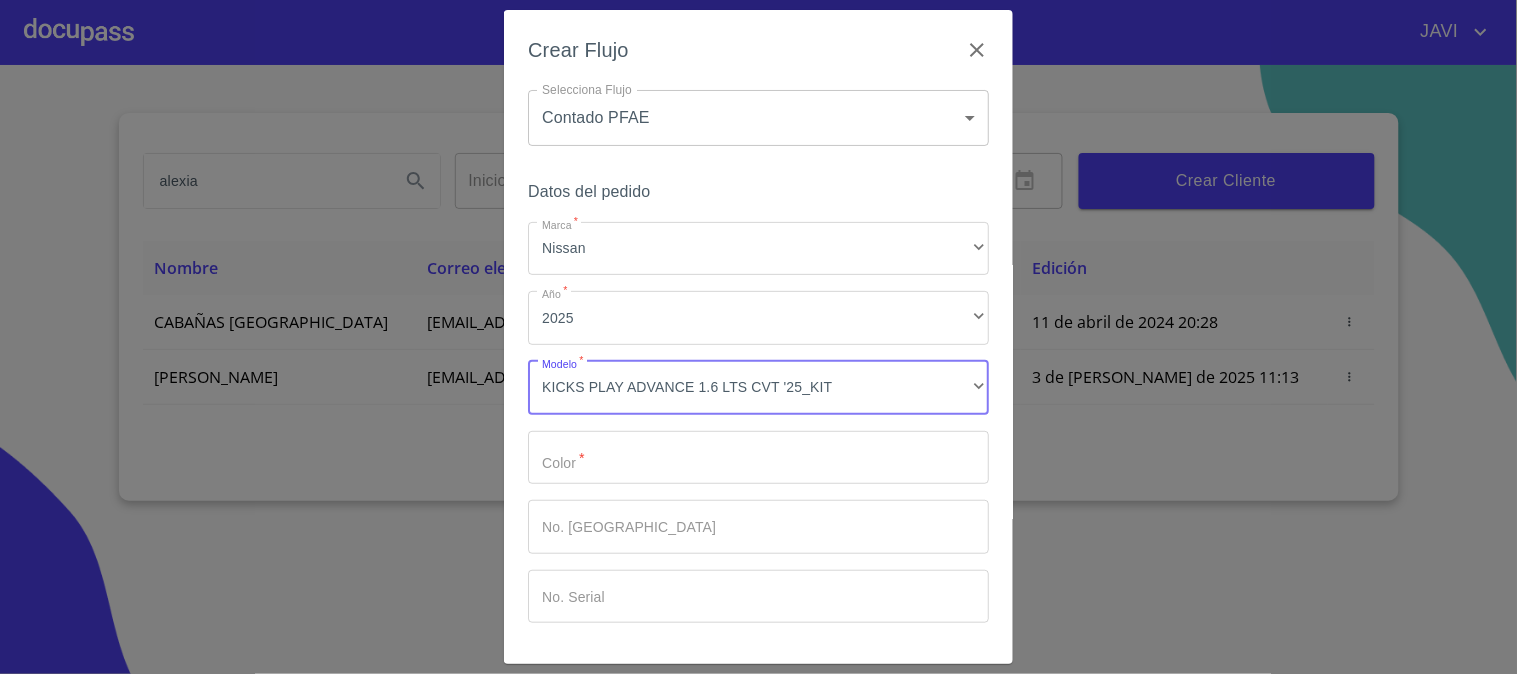 click on "Marca   *" at bounding box center (758, 458) 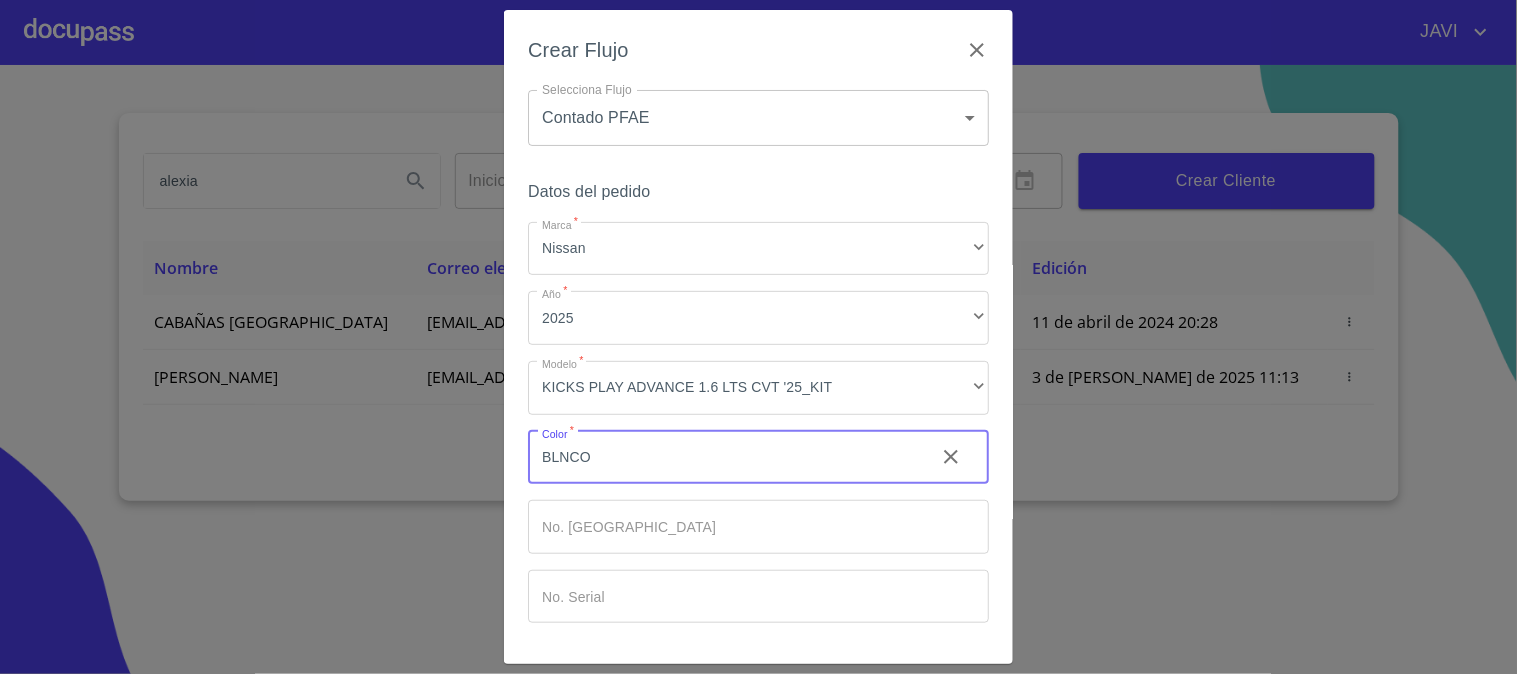 click on "BLNCO" at bounding box center [723, 458] 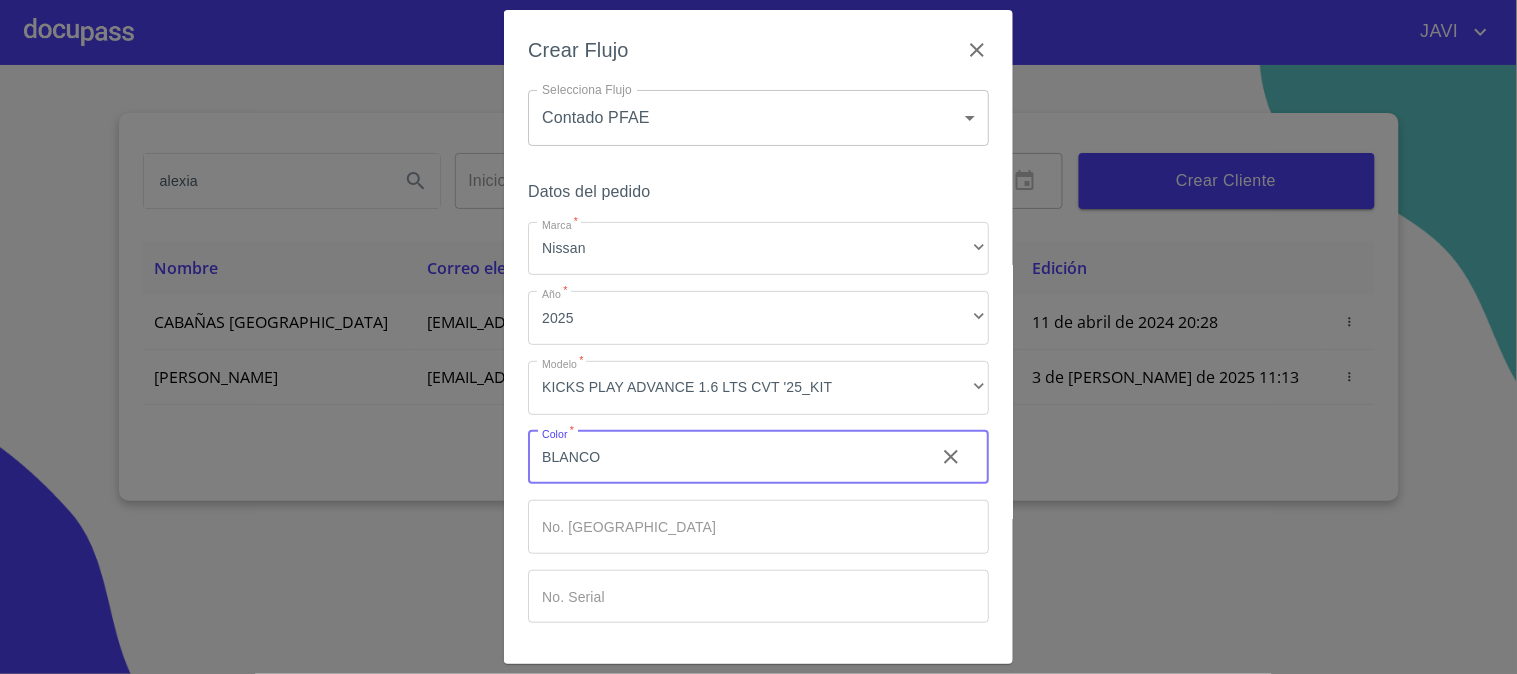 type on "BLANCO" 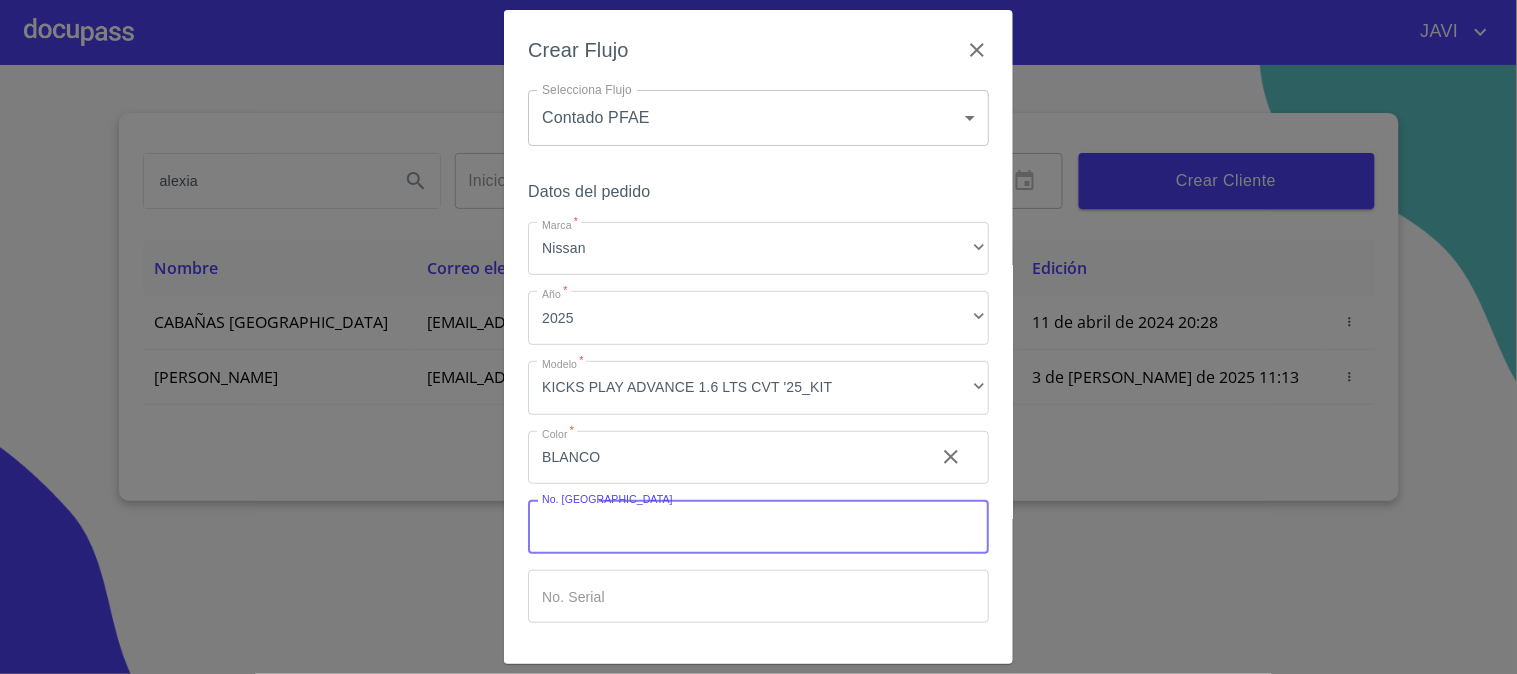 scroll, scrollTop: 67, scrollLeft: 0, axis: vertical 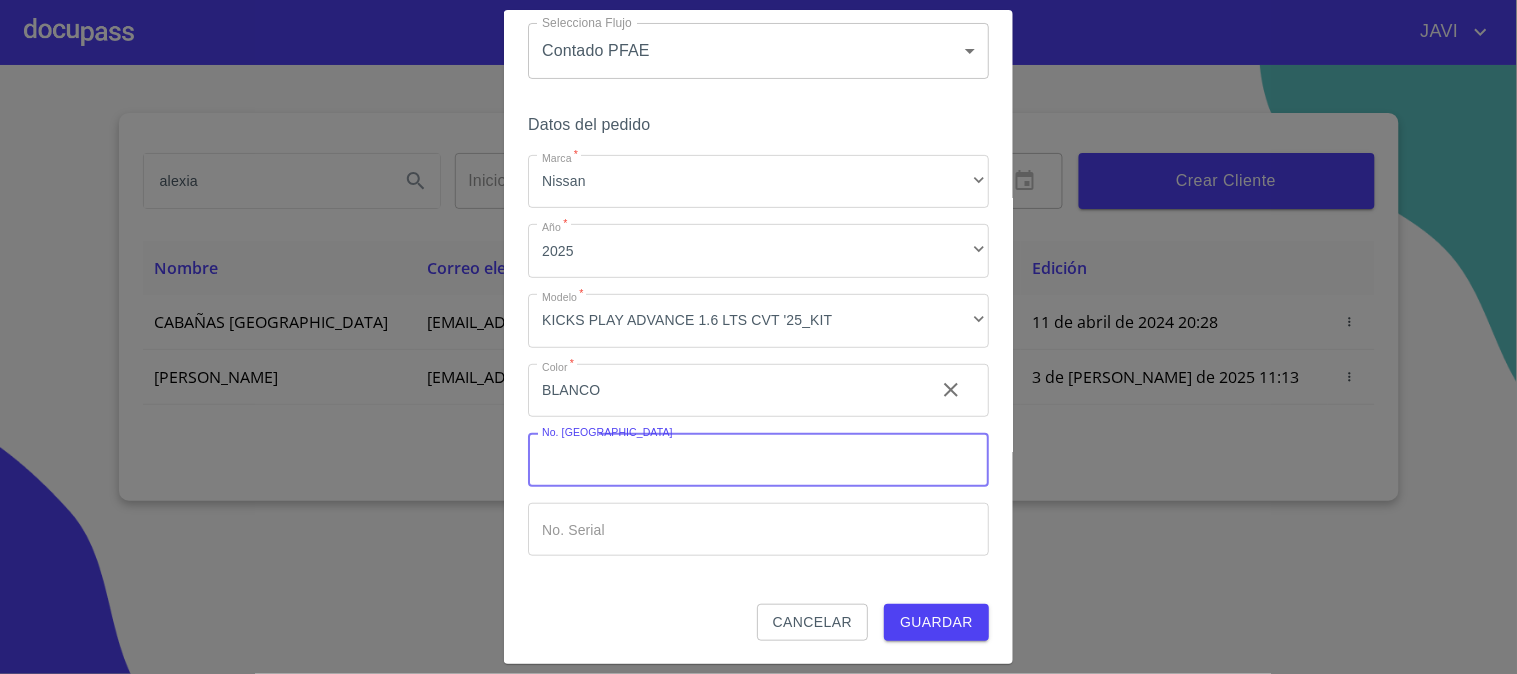 click on "Guardar" at bounding box center [936, 622] 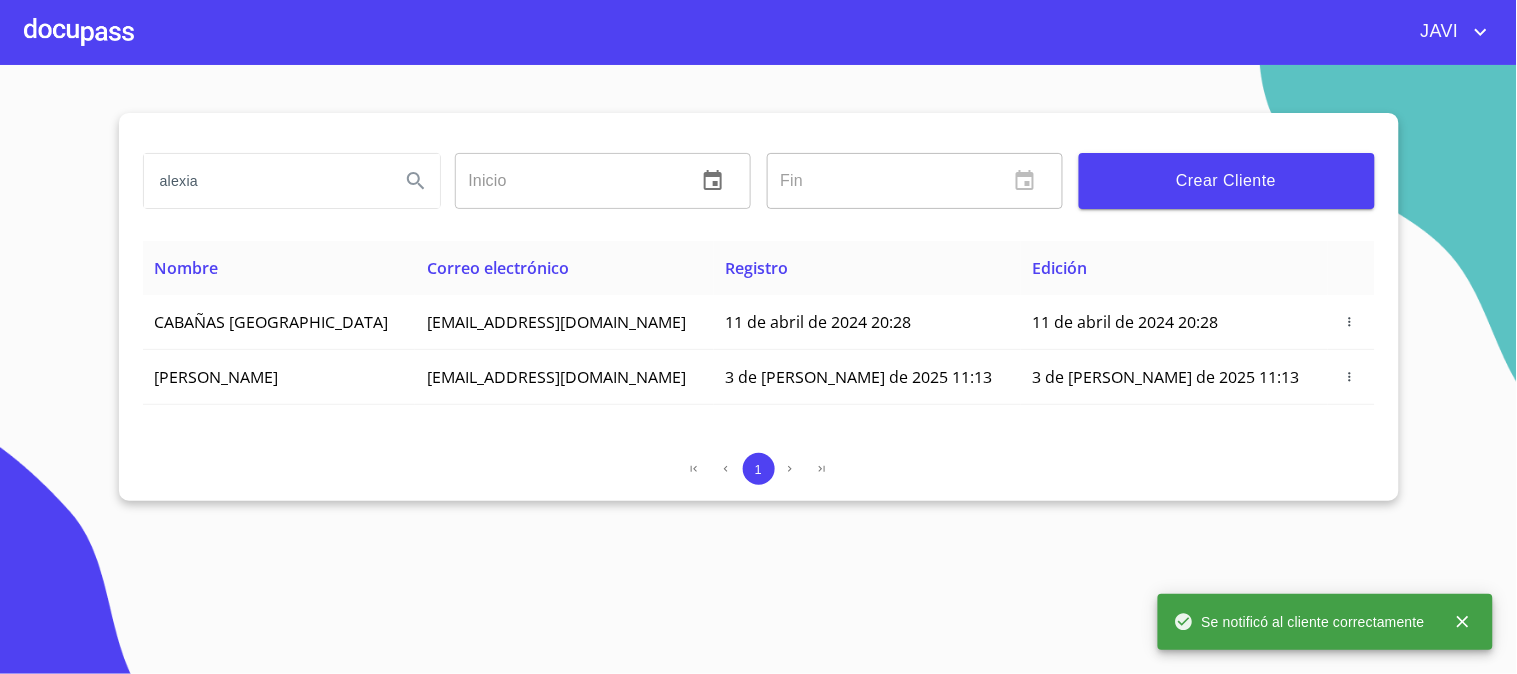 click at bounding box center [79, 32] 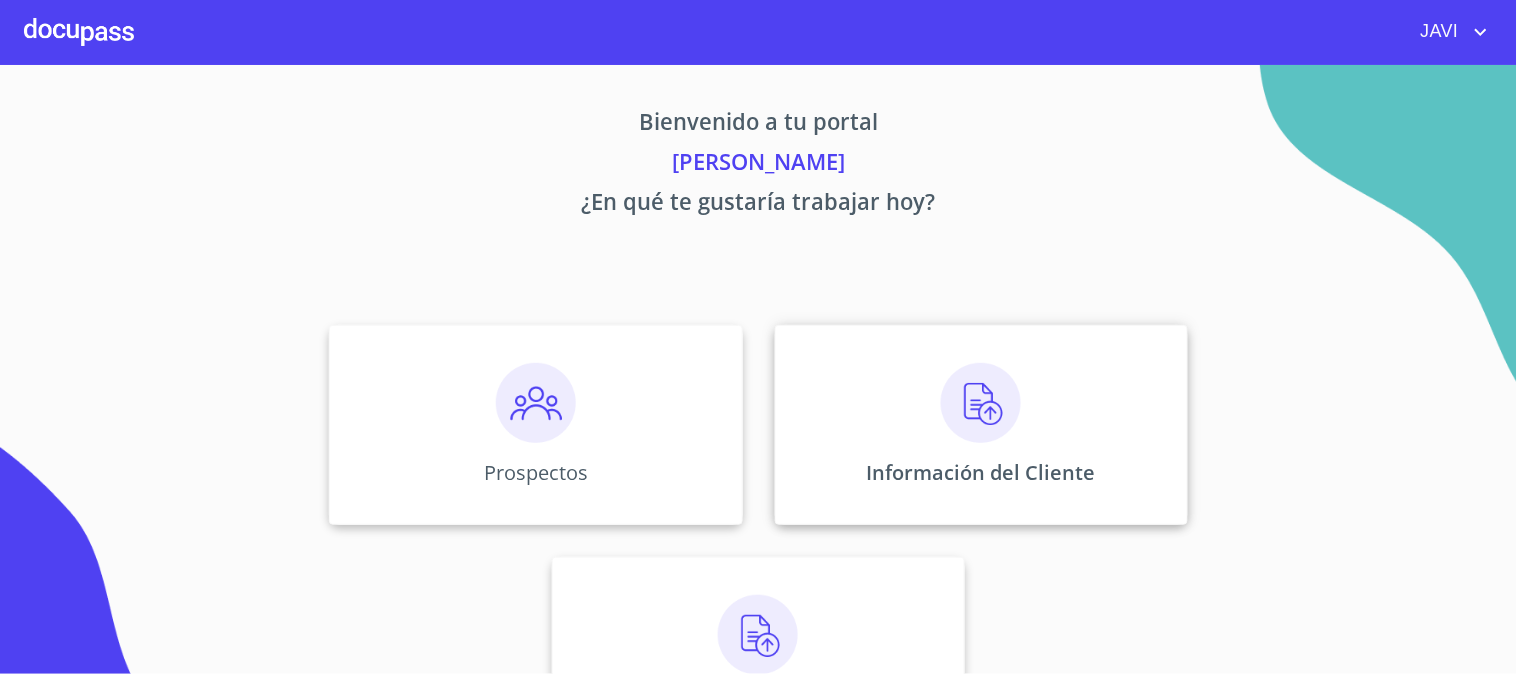 click at bounding box center [981, 403] 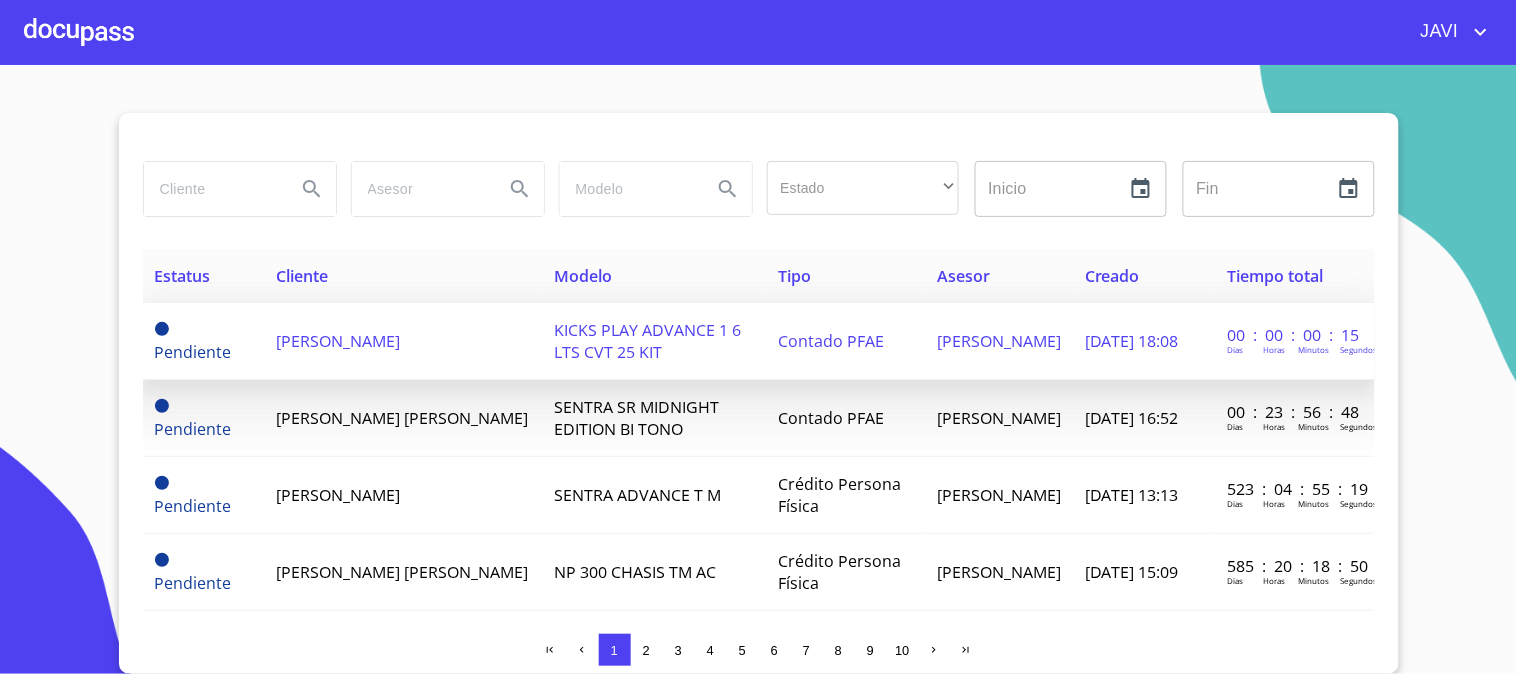 click on "KICKS PLAY ADVANCE 1 6 LTS CVT 25 KIT" at bounding box center [648, 341] 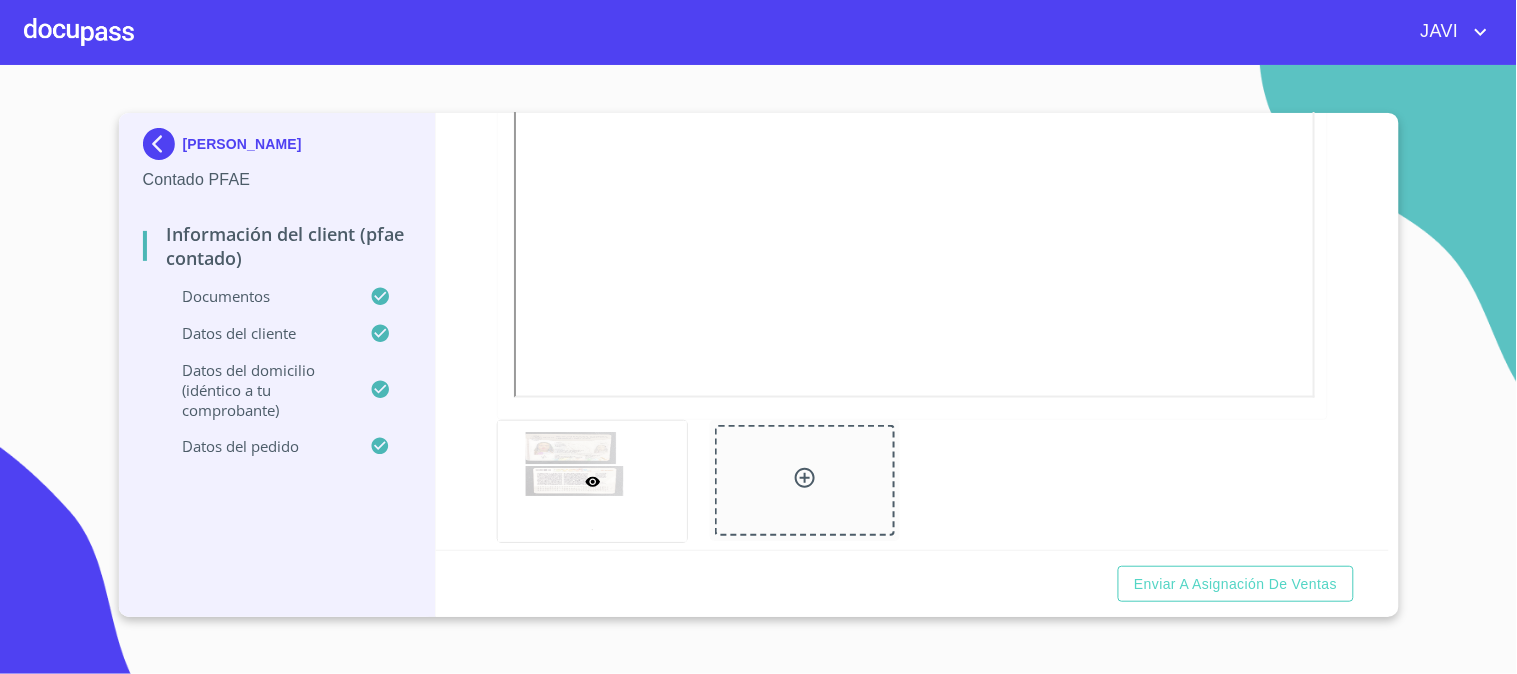 scroll, scrollTop: 276, scrollLeft: 0, axis: vertical 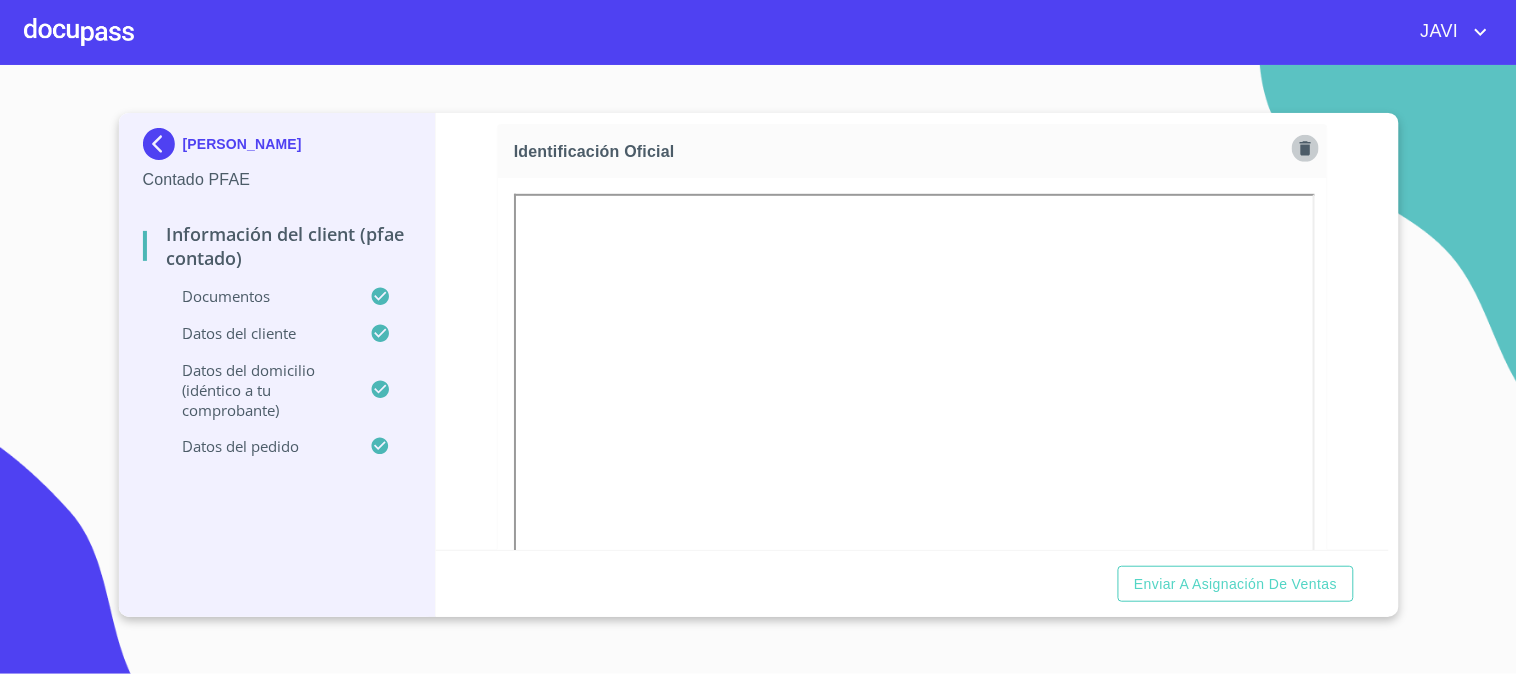 click 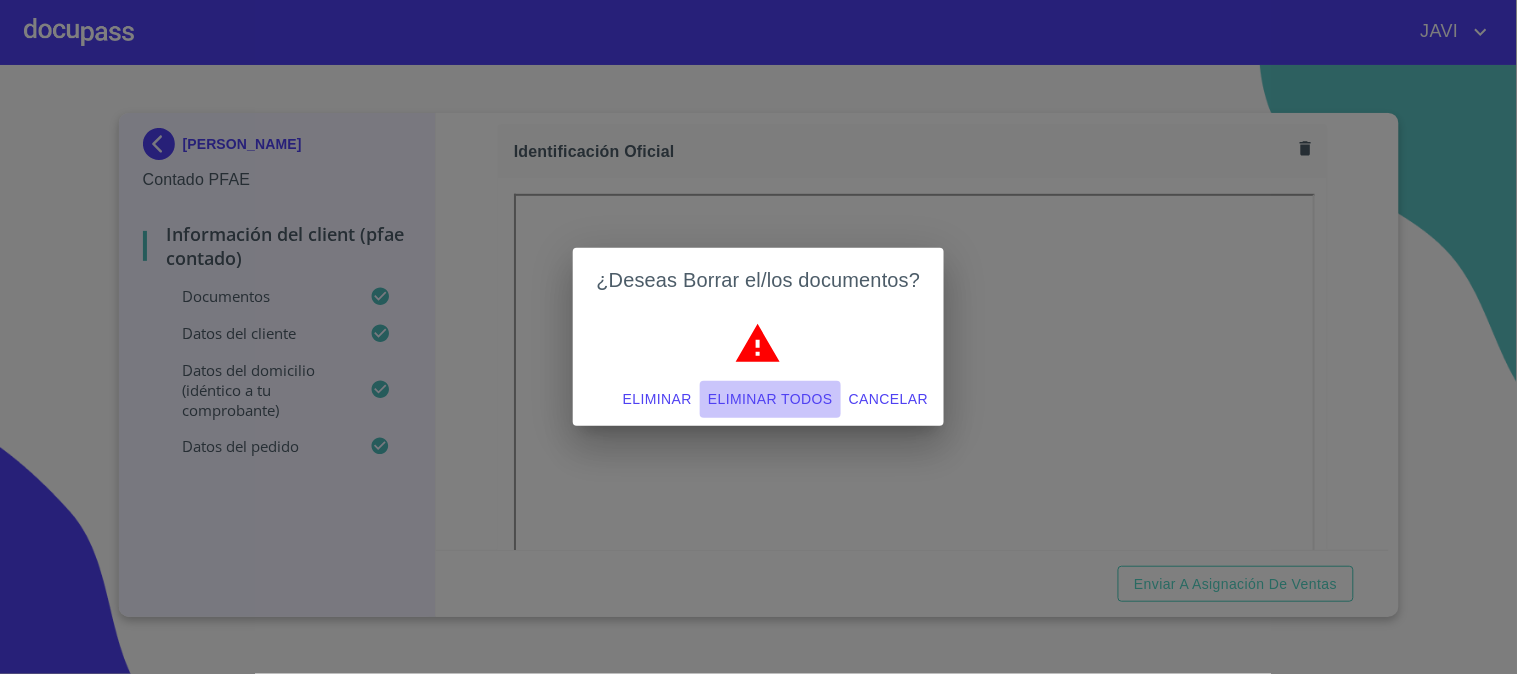 click on "Eliminar todos" at bounding box center (770, 399) 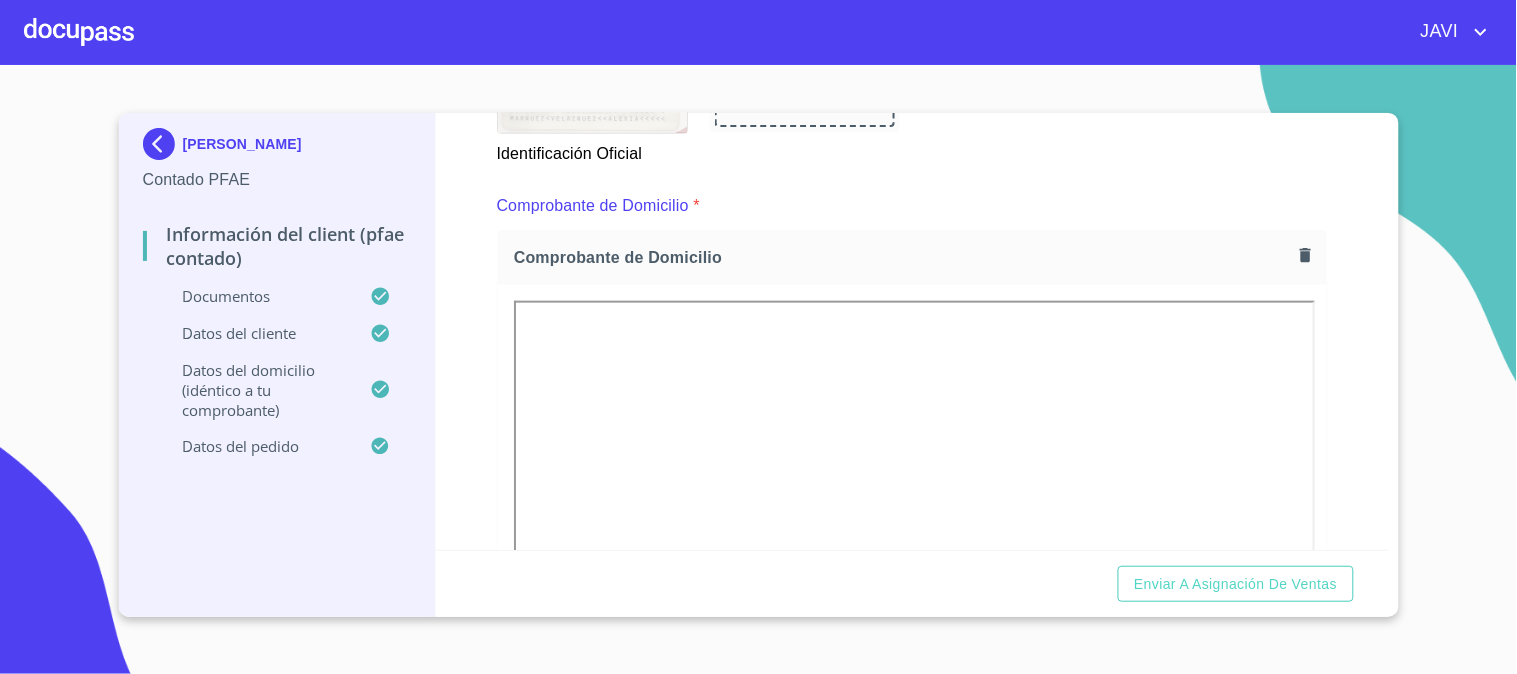 scroll, scrollTop: 721, scrollLeft: 0, axis: vertical 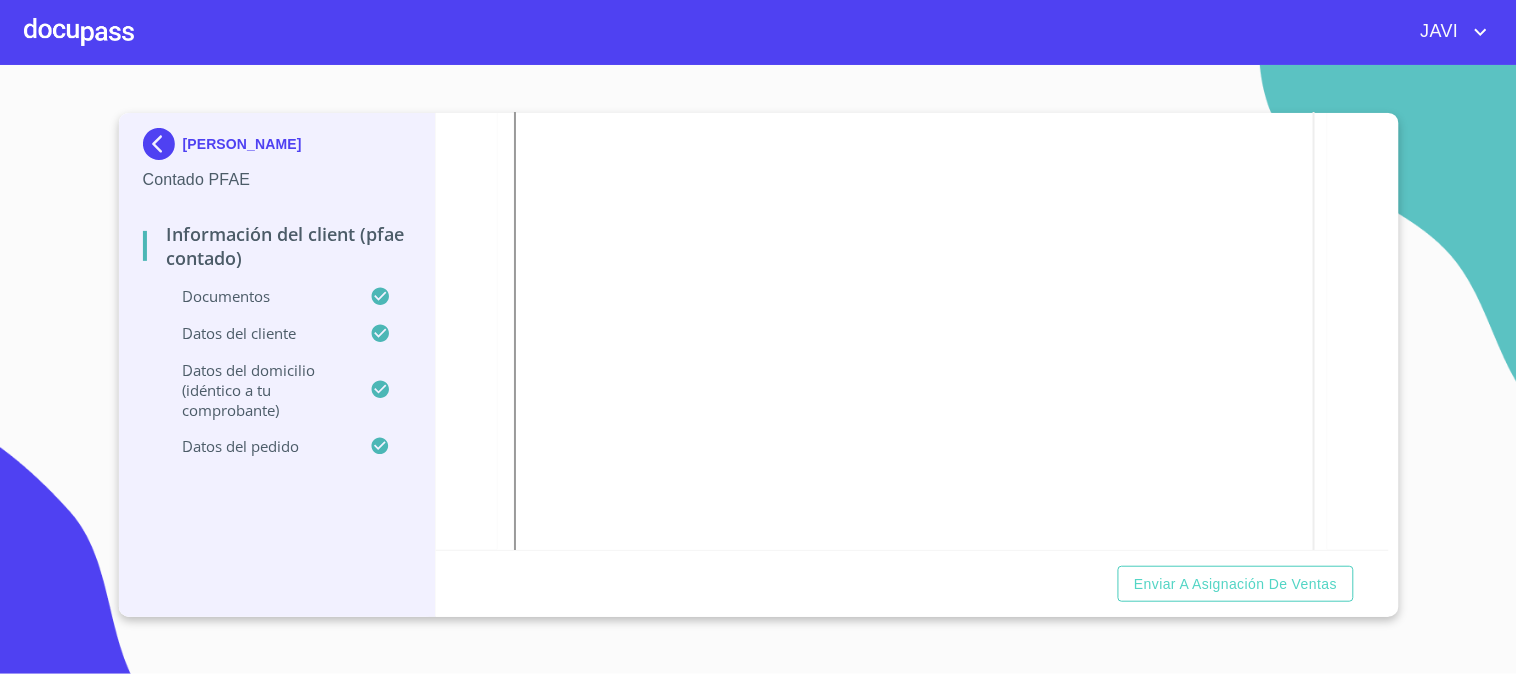 click on "Información del Client (PFAE contado)   Documentos Documento de identificación   * INE ​ Identificación Oficial * Identificación Oficial Identificación Oficial Identificación Oficial Comprobante de Domicilio * Comprobante de Domicilio Comprobante de Domicilio CURP * CURP [PERSON_NAME] de situación fiscal [PERSON_NAME] de situación fiscal [PERSON_NAME] de situación fiscal Datos del cliente Apellido [PERSON_NAME]   * [PERSON_NAME] ​ Apellido Materno   * [PERSON_NAME] ​ Primer nombre   * ALEXIA ​ Segundo Nombre ​ Fecha de nacimiento * 9 de sep. de [DEMOGRAPHIC_DATA] ​ Nacionalidad   * Mexicana ​ País de nacimiento   * [GEOGRAPHIC_DATA] ​ Estado de nacimiento   * Jalisco ​ CURP   * MAVA030909MJCRLLA5 ​ RFC   * MAVA0309095T9 ​ Sexo   * F ​ MXN Celular   * [PHONE_NUMBER] ​ ID de Identificación 2238550777 ​ Datos del domicilio (idéntico a tu comprobante) Domicilio completo (Calle, Av. o Vía)   * PRIV [GEOGRAPHIC_DATA] DE PICHILINGUE ​ No. Exterior   * 102 ​ No. Interior ​   * ​ País de residencia" at bounding box center (912, 331) 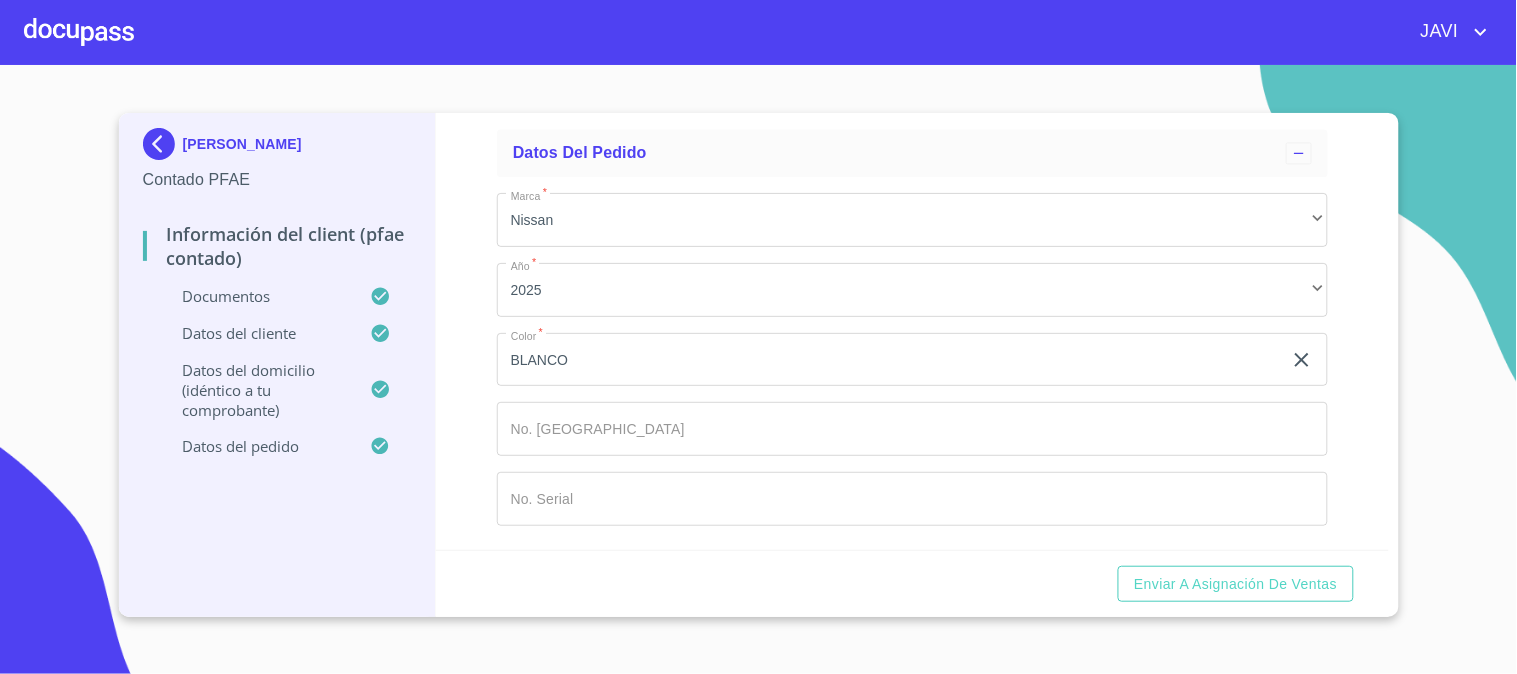 scroll, scrollTop: 5538, scrollLeft: 0, axis: vertical 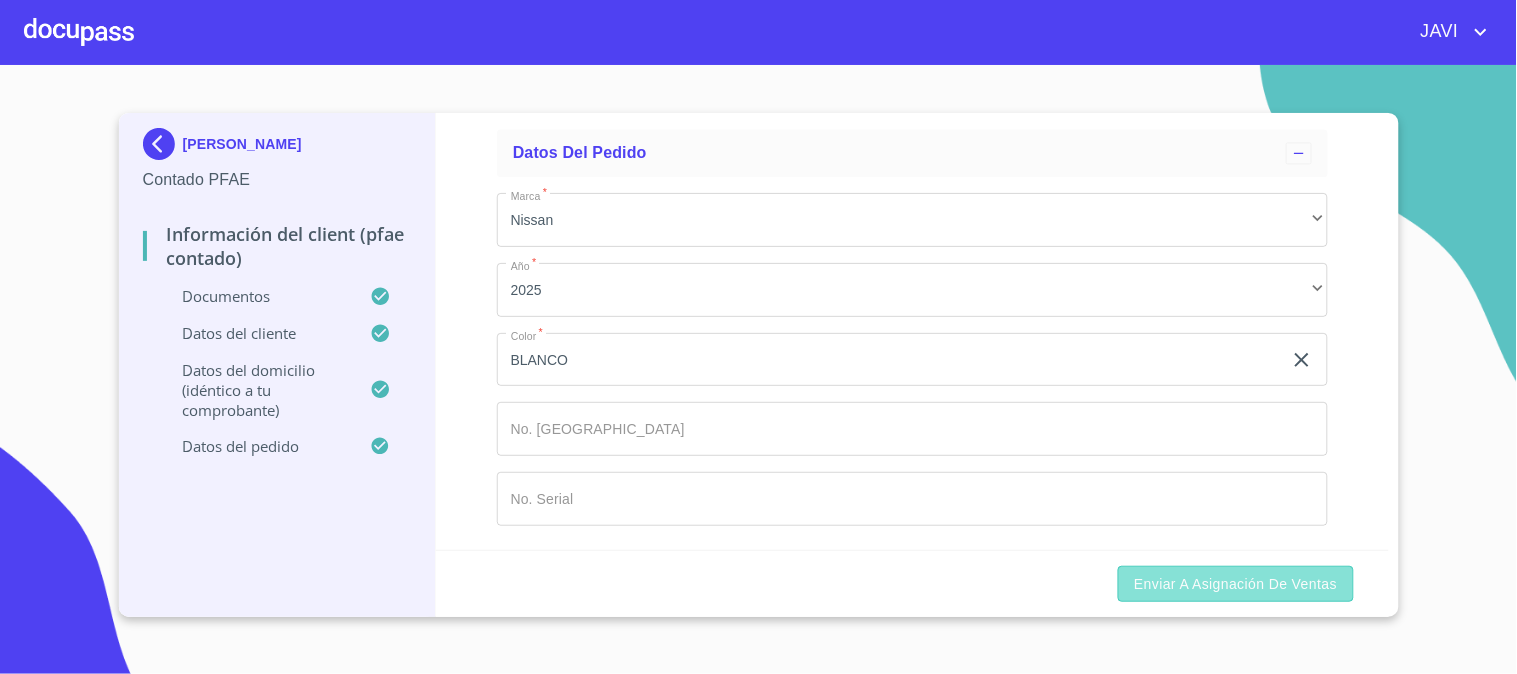 click on "Enviar a Asignación de Ventas" at bounding box center (1235, 584) 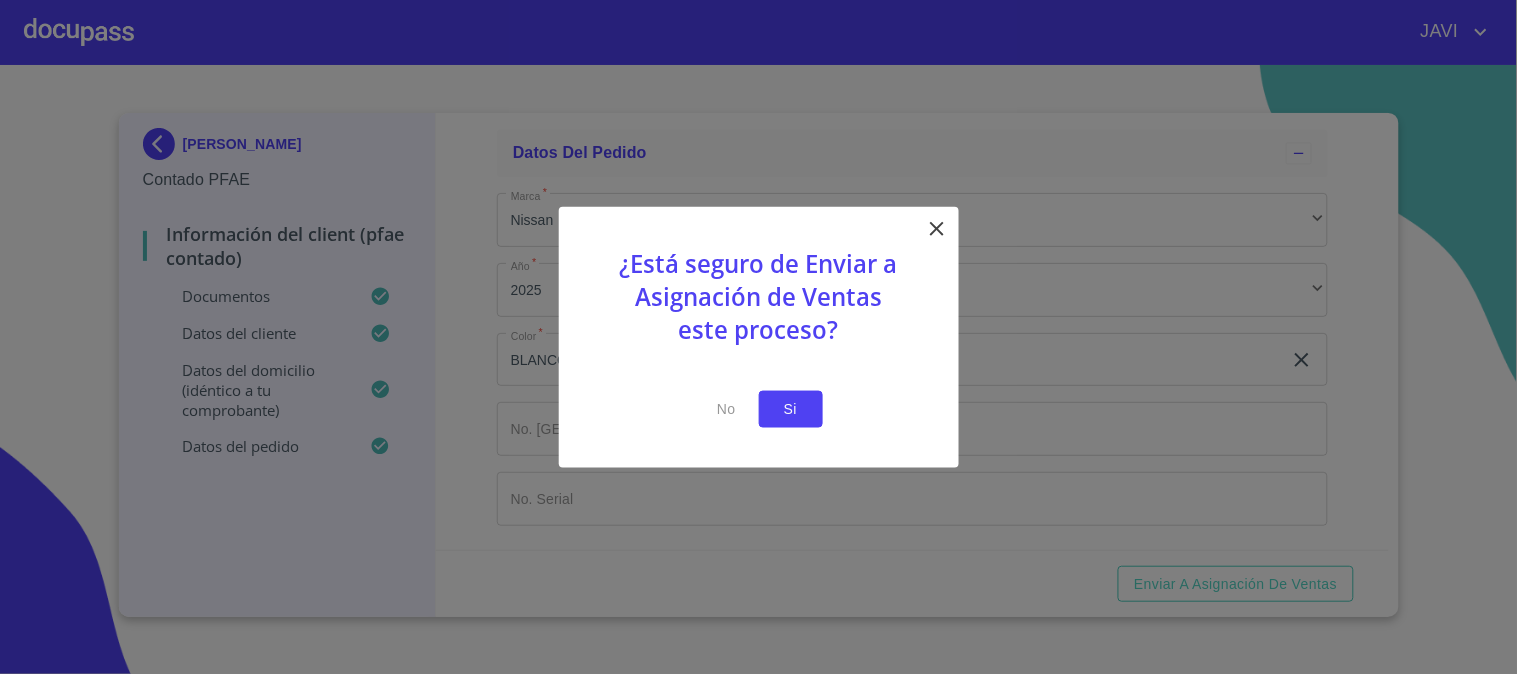 click on "Si" at bounding box center (791, 409) 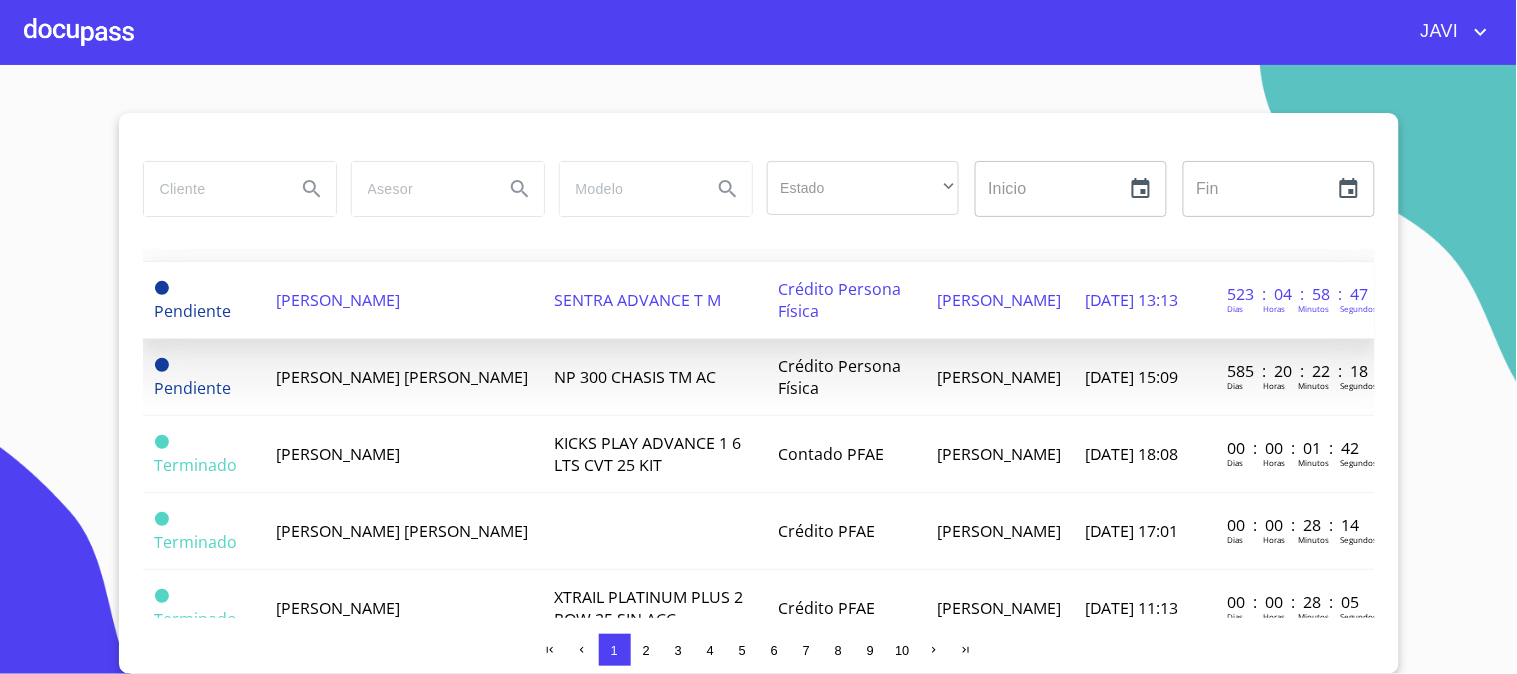 scroll, scrollTop: 222, scrollLeft: 0, axis: vertical 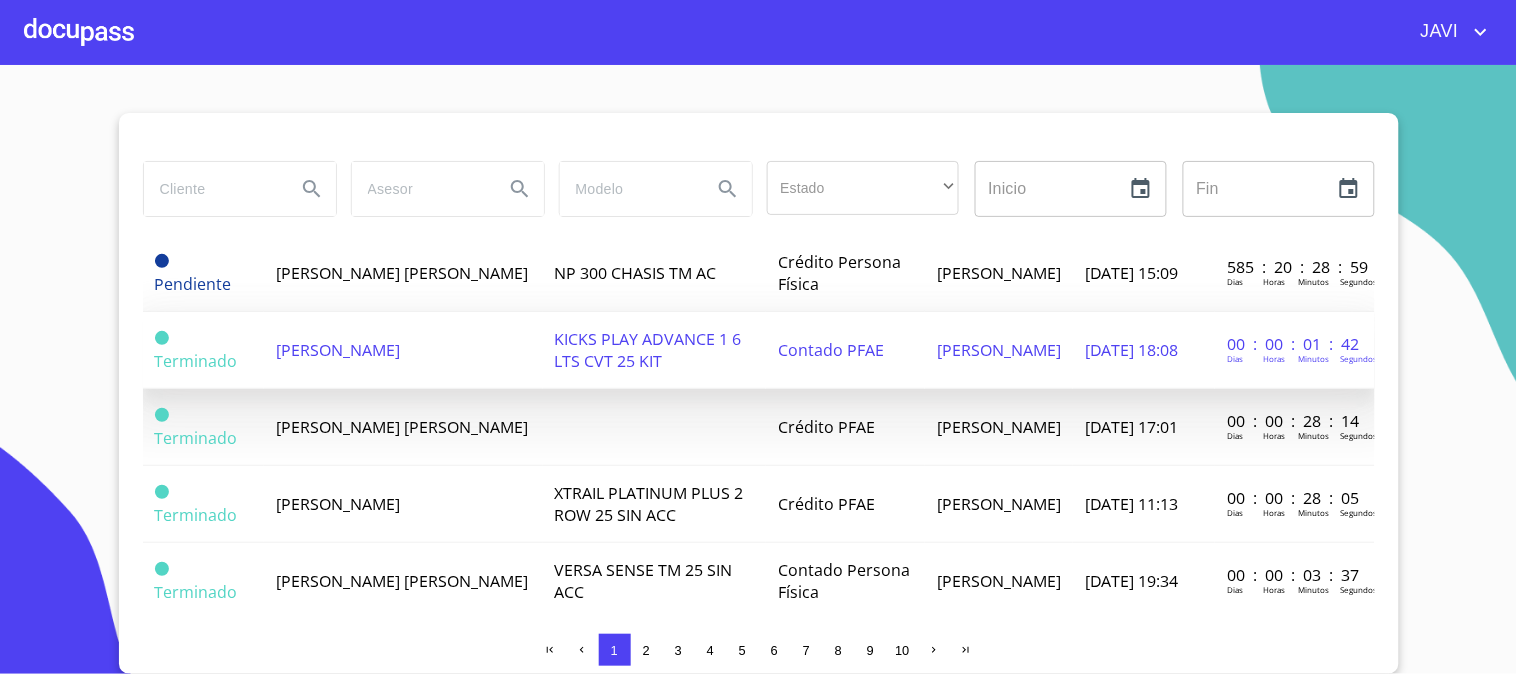 click on "Contado PFAE" at bounding box center (831, 350) 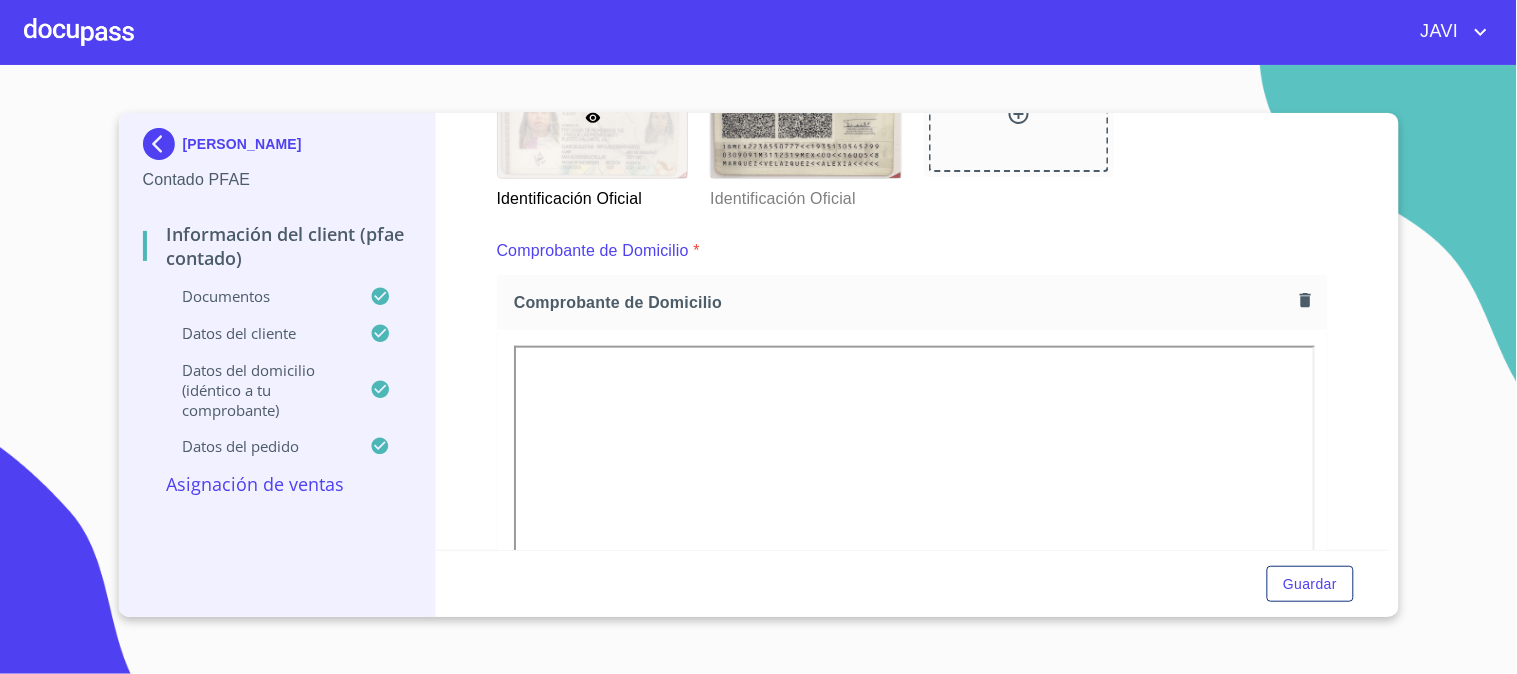 scroll, scrollTop: 342, scrollLeft: 0, axis: vertical 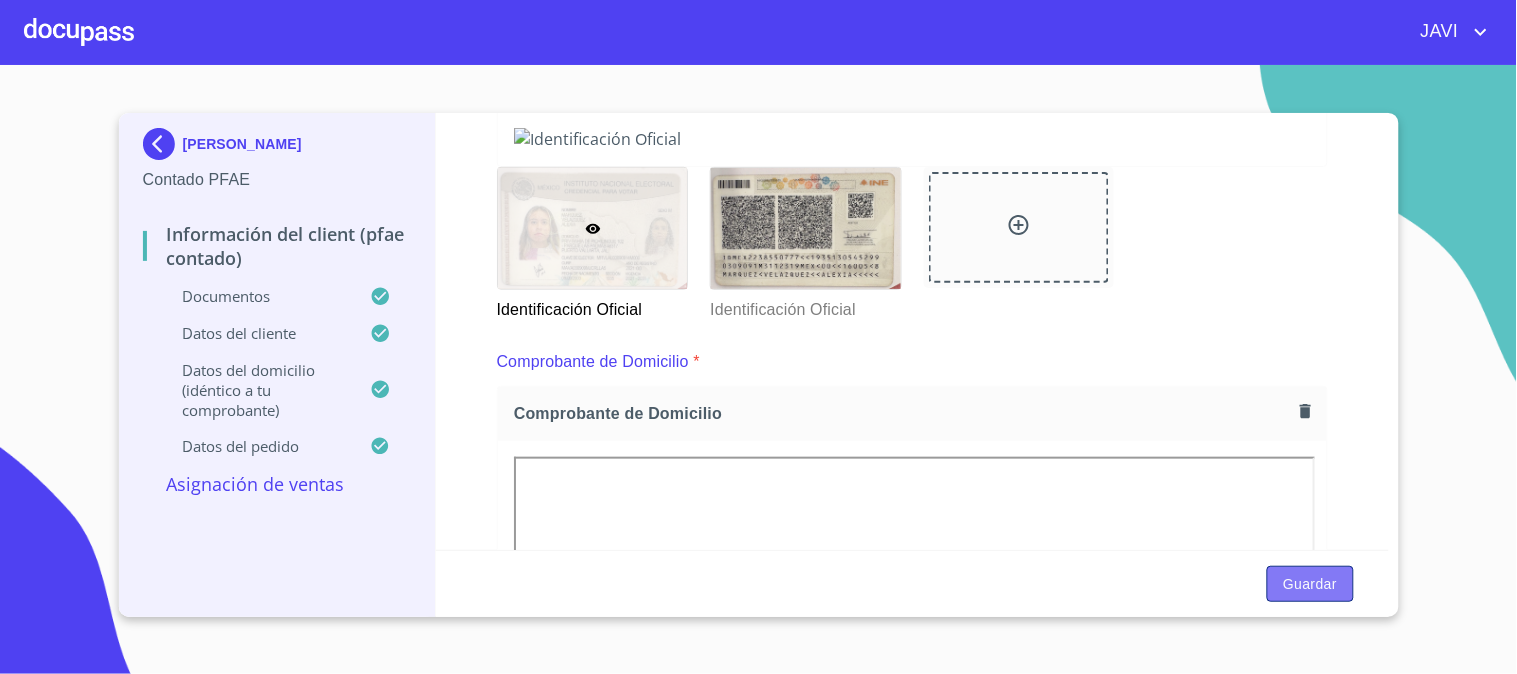 click on "Guardar" at bounding box center (1310, 584) 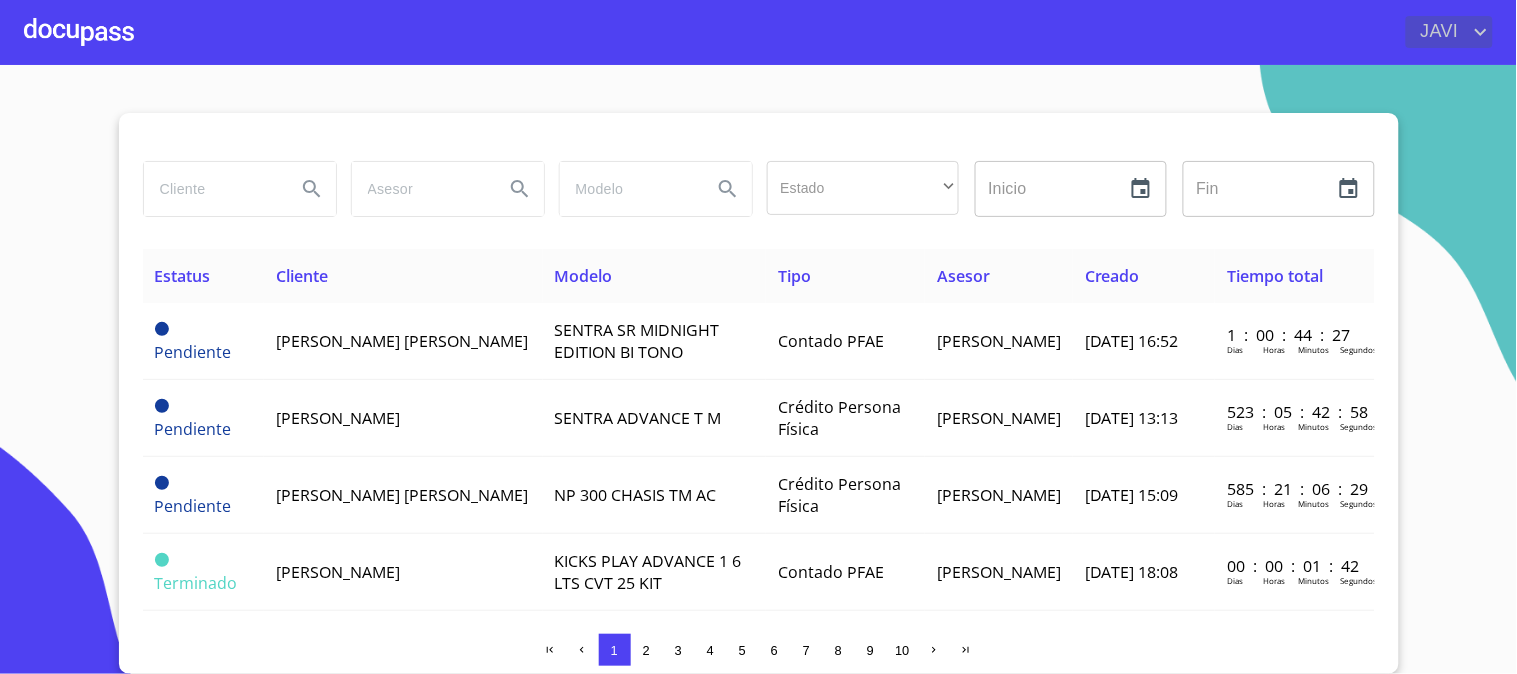 click 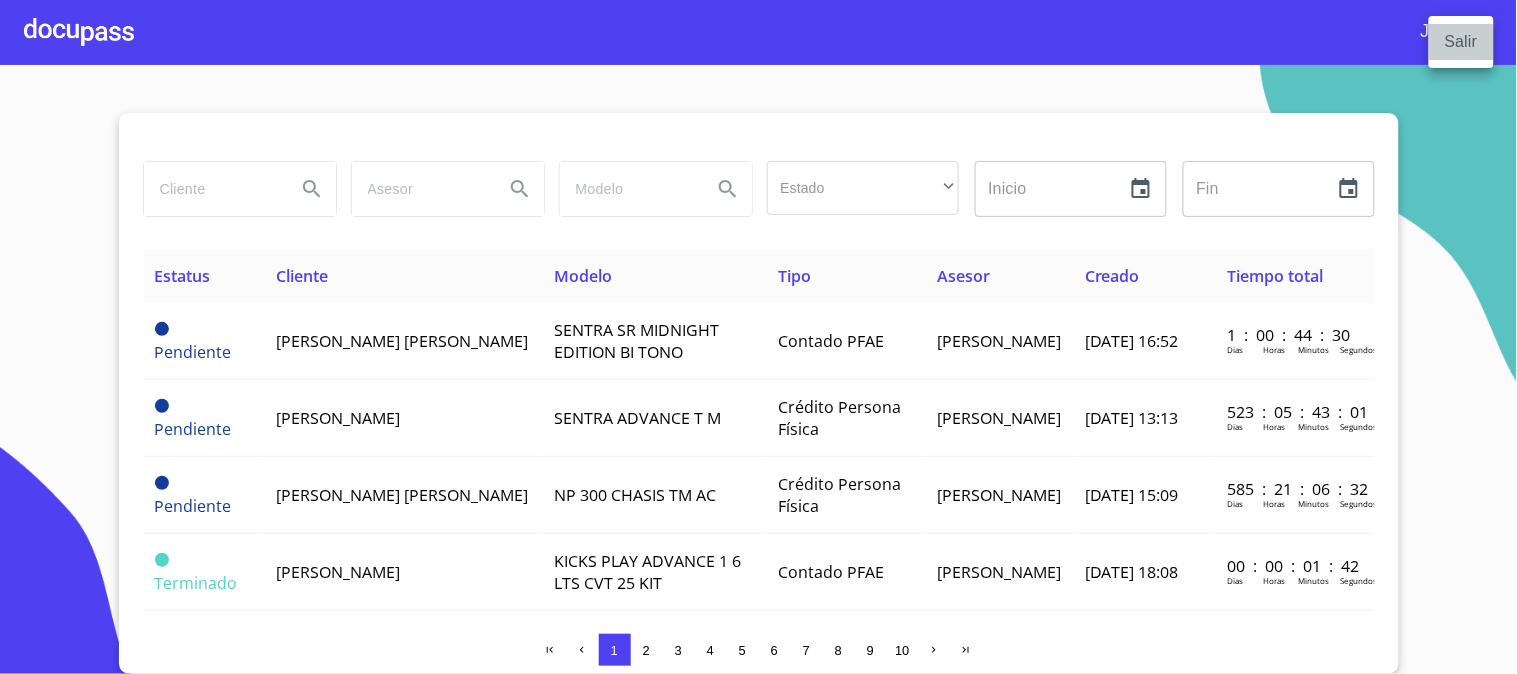 click on "Salir" at bounding box center (1461, 42) 